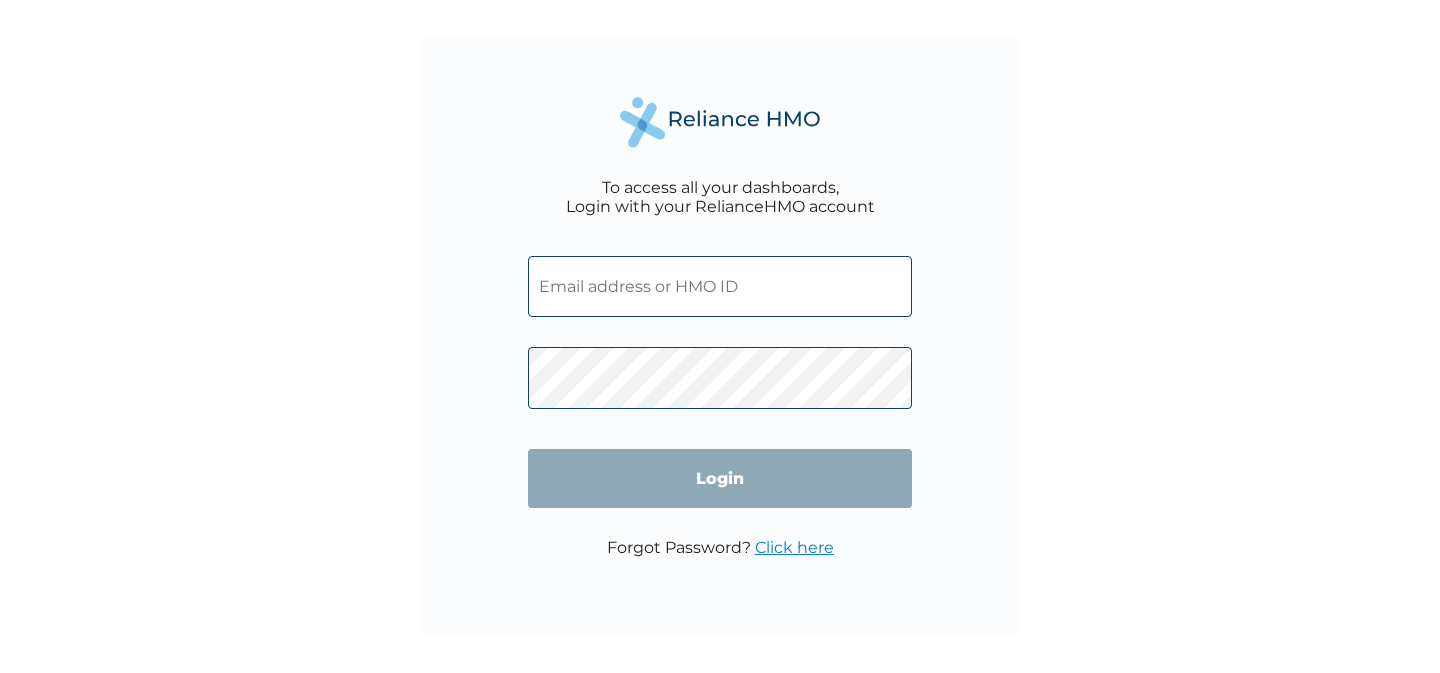 scroll, scrollTop: 0, scrollLeft: 0, axis: both 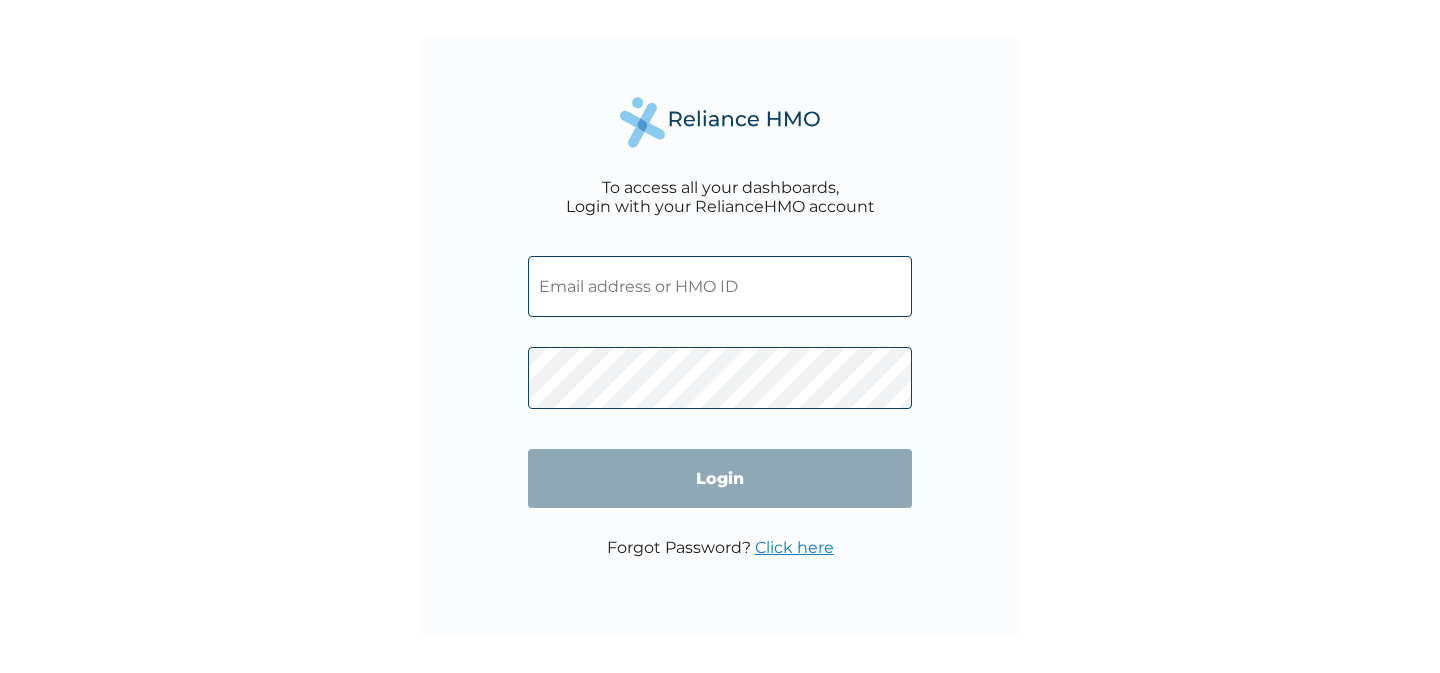 click at bounding box center [720, 286] 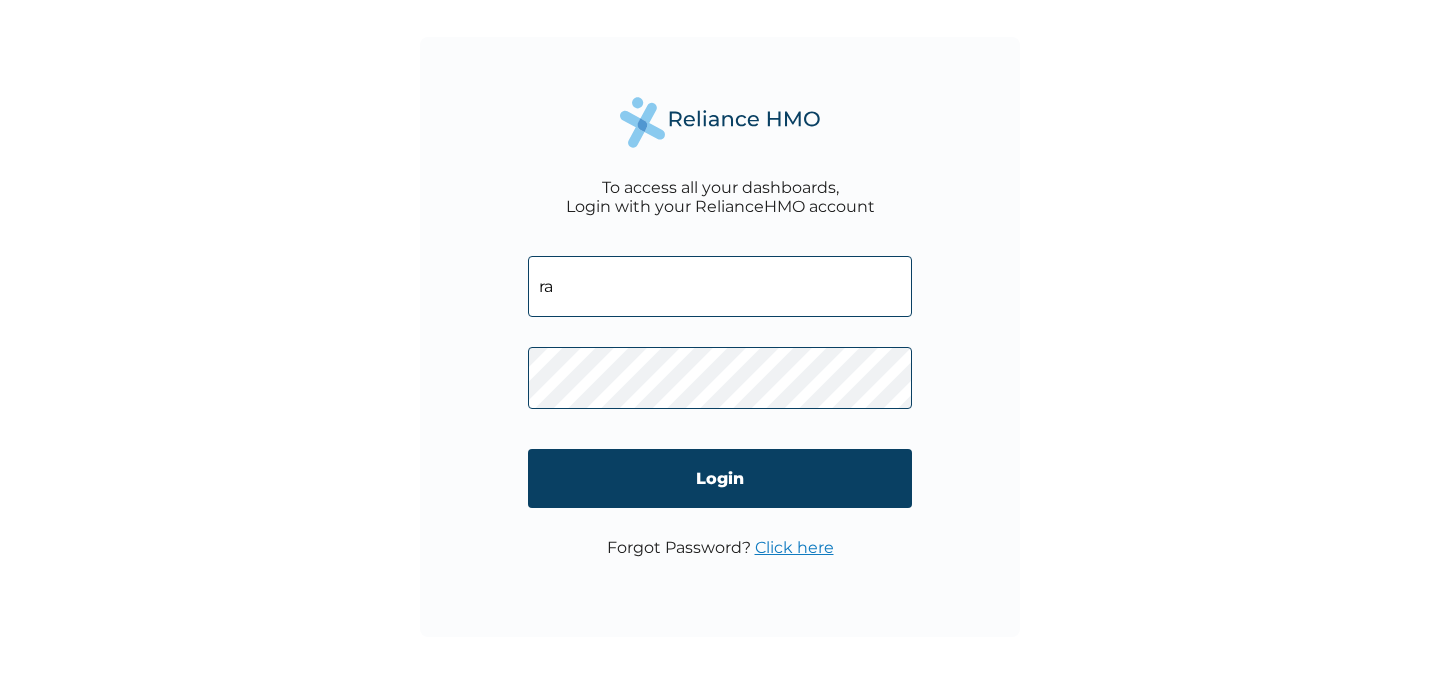 type on "[EMAIL]" 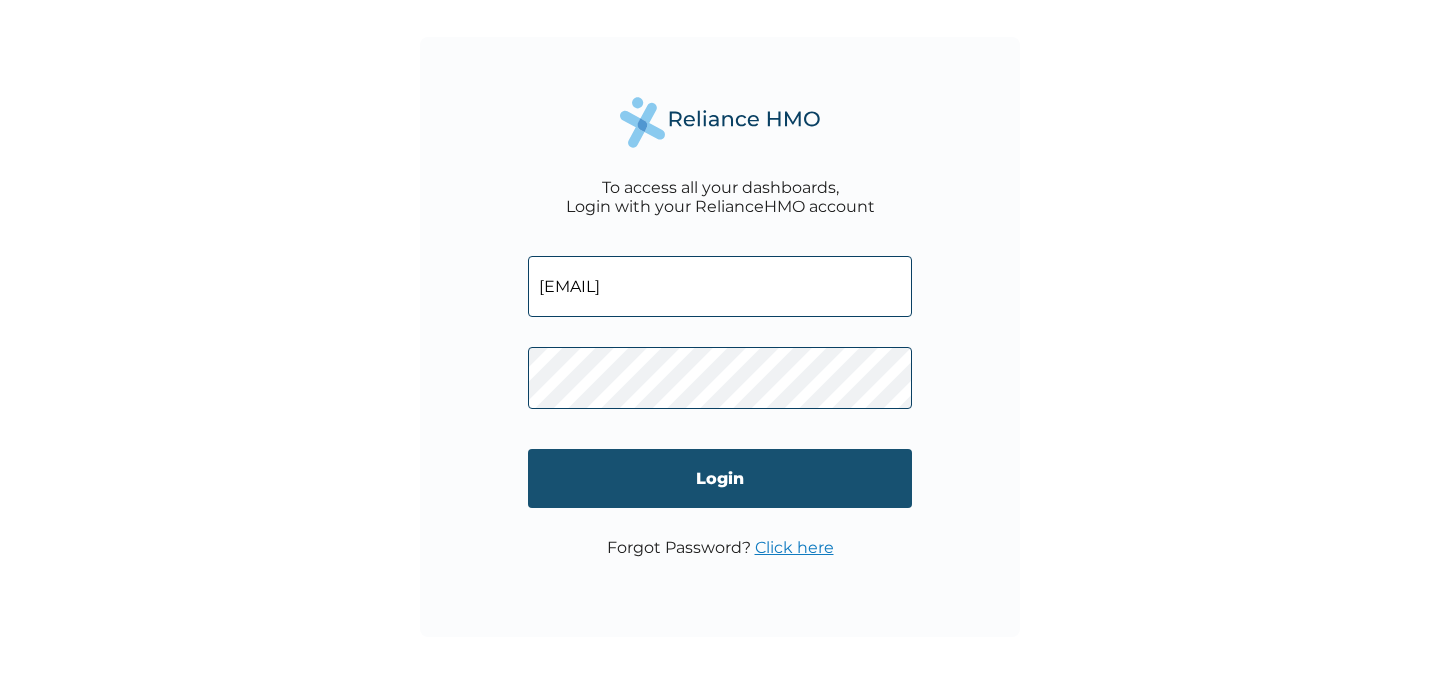 click on "Login" at bounding box center (720, 478) 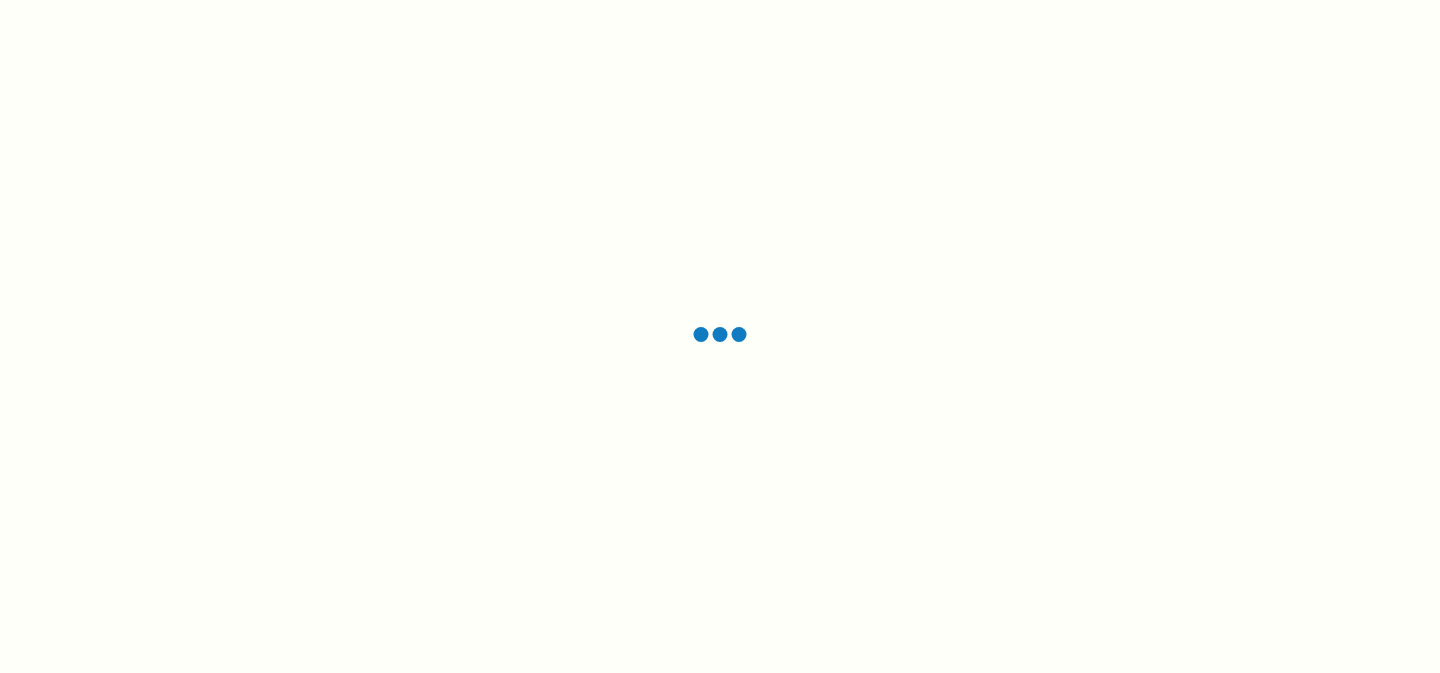 scroll, scrollTop: 0, scrollLeft: 0, axis: both 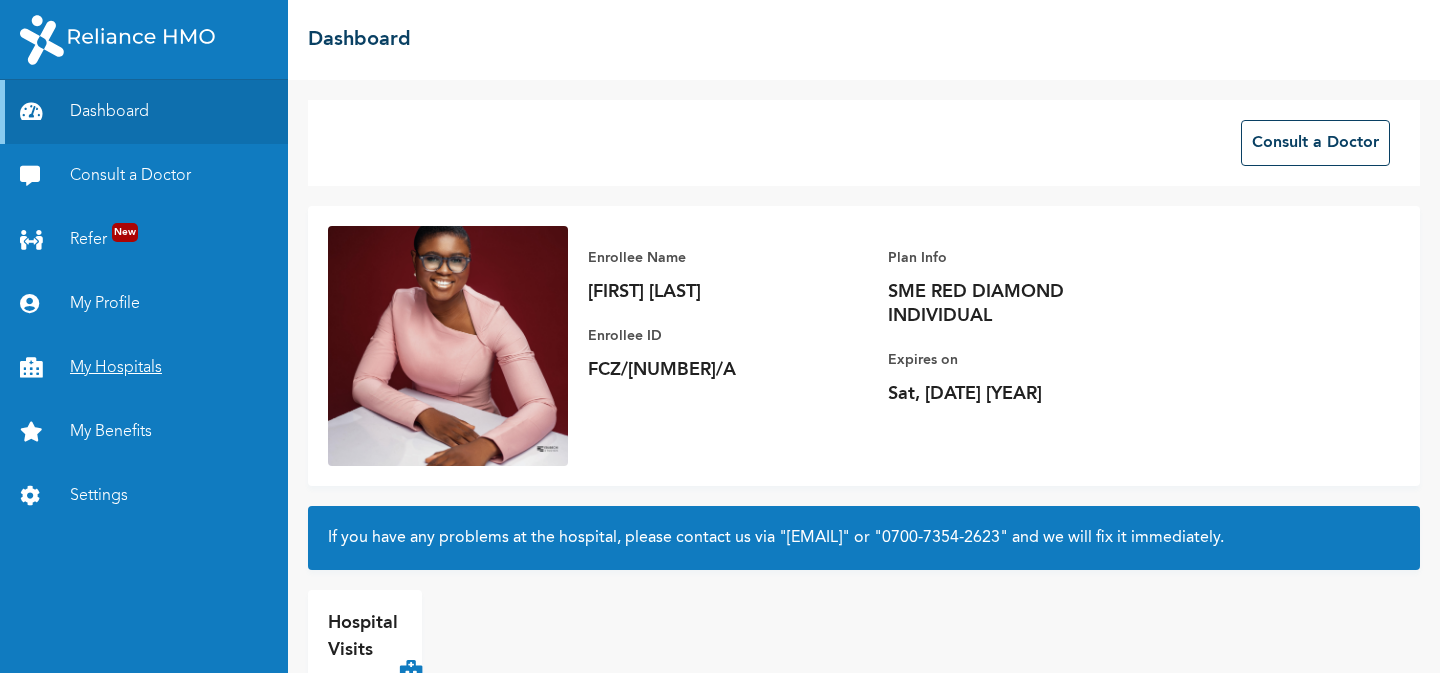 click on "My Hospitals" at bounding box center (144, 368) 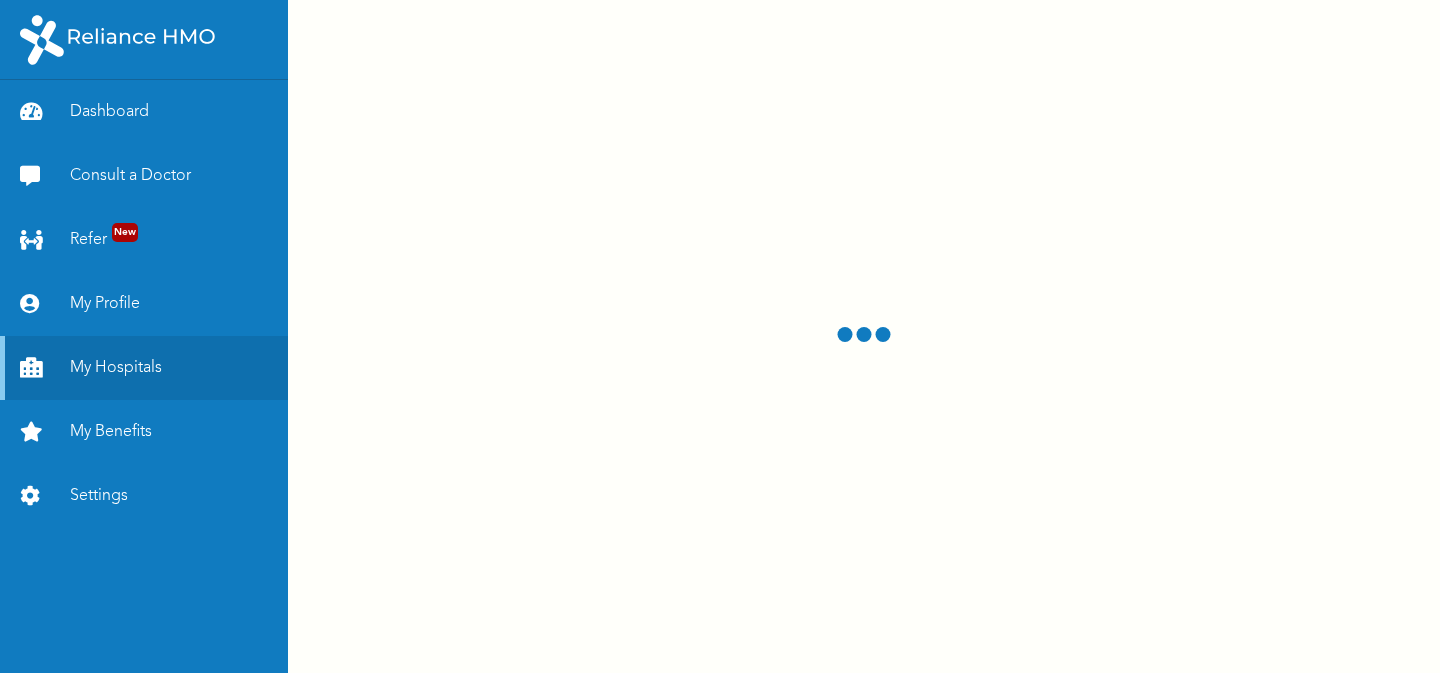 scroll, scrollTop: 0, scrollLeft: 0, axis: both 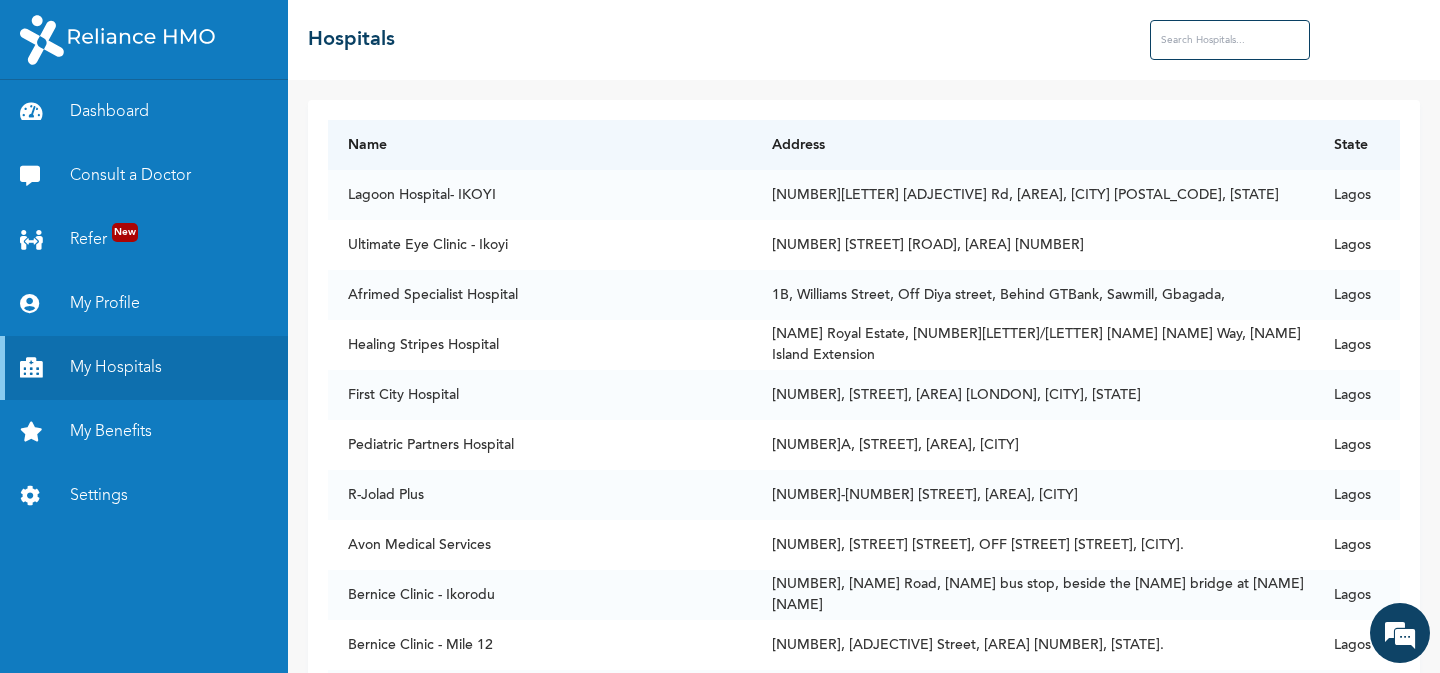 click at bounding box center [1230, 40] 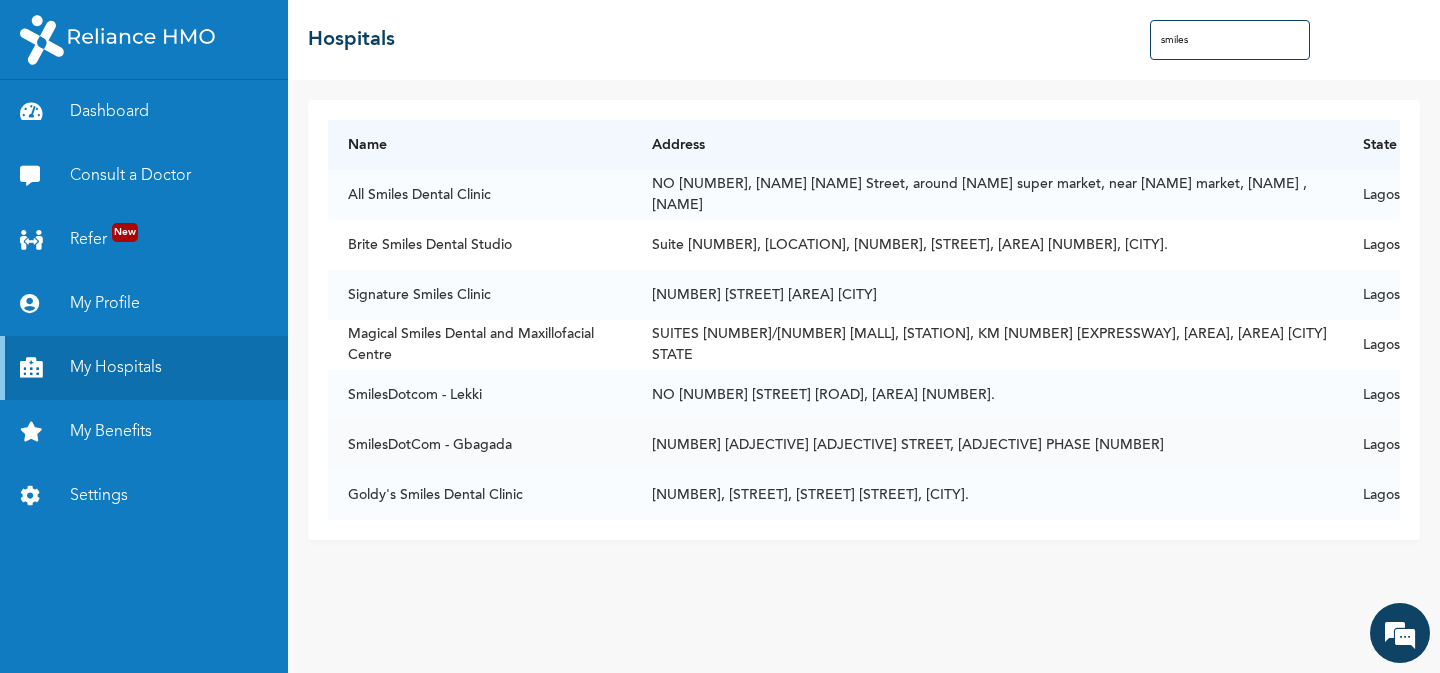 click on "[NUMBER] [ADJECTIVE] [ADJECTIVE] STREET, [ADJECTIVE] PHASE [NUMBER]" at bounding box center [987, 445] 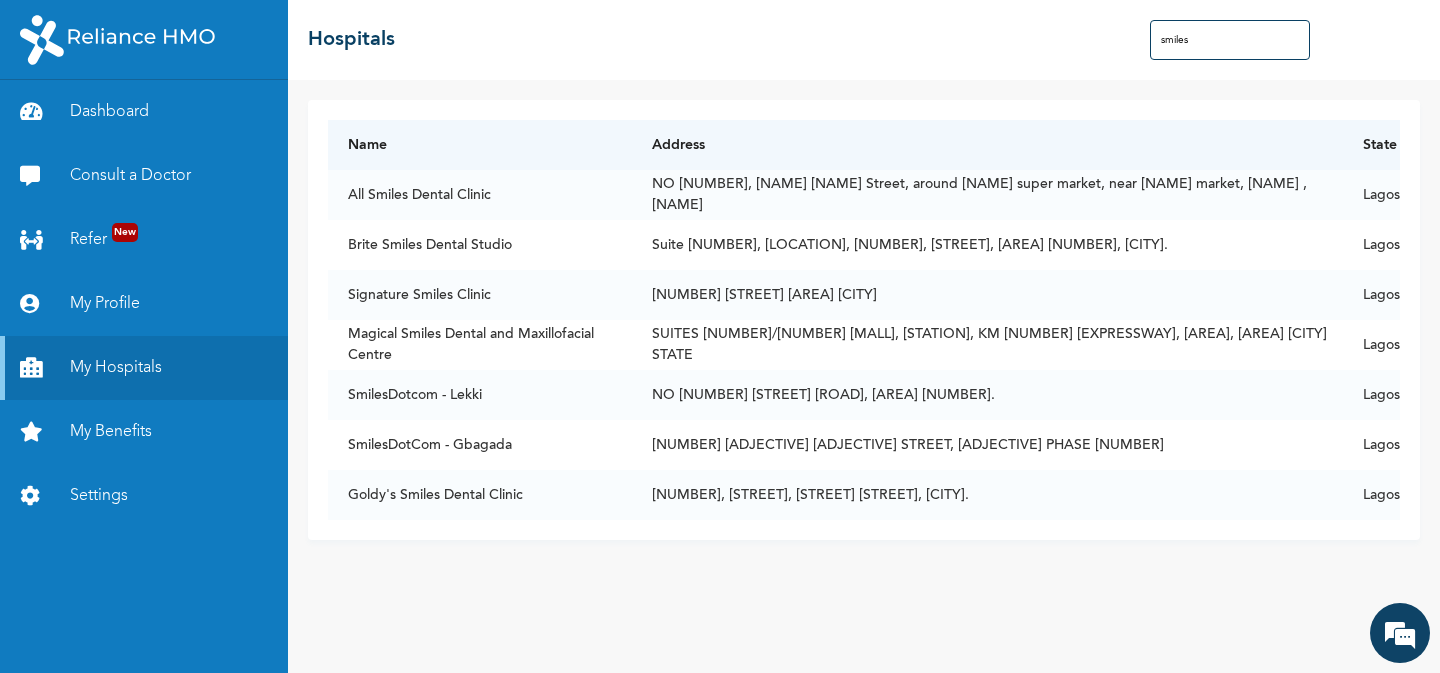 click on "smiles" at bounding box center (1230, 40) 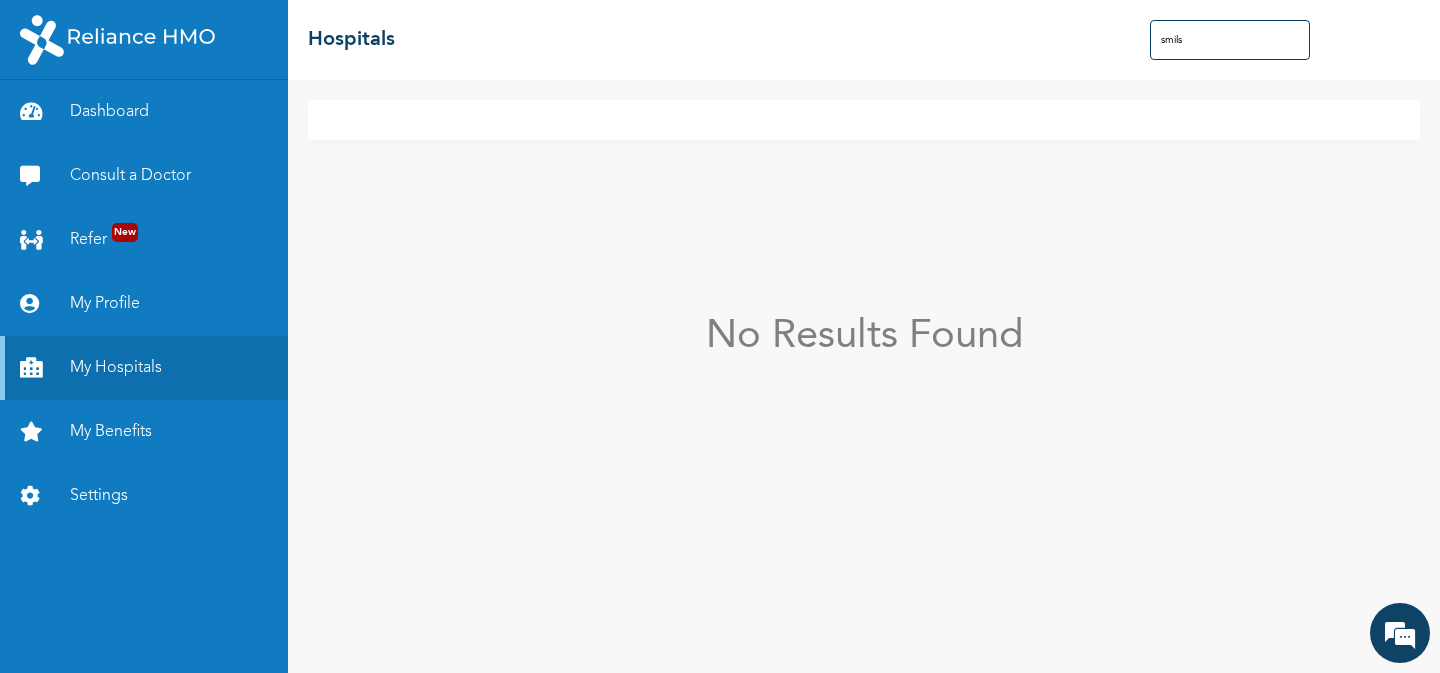 click on "smils" at bounding box center [1230, 40] 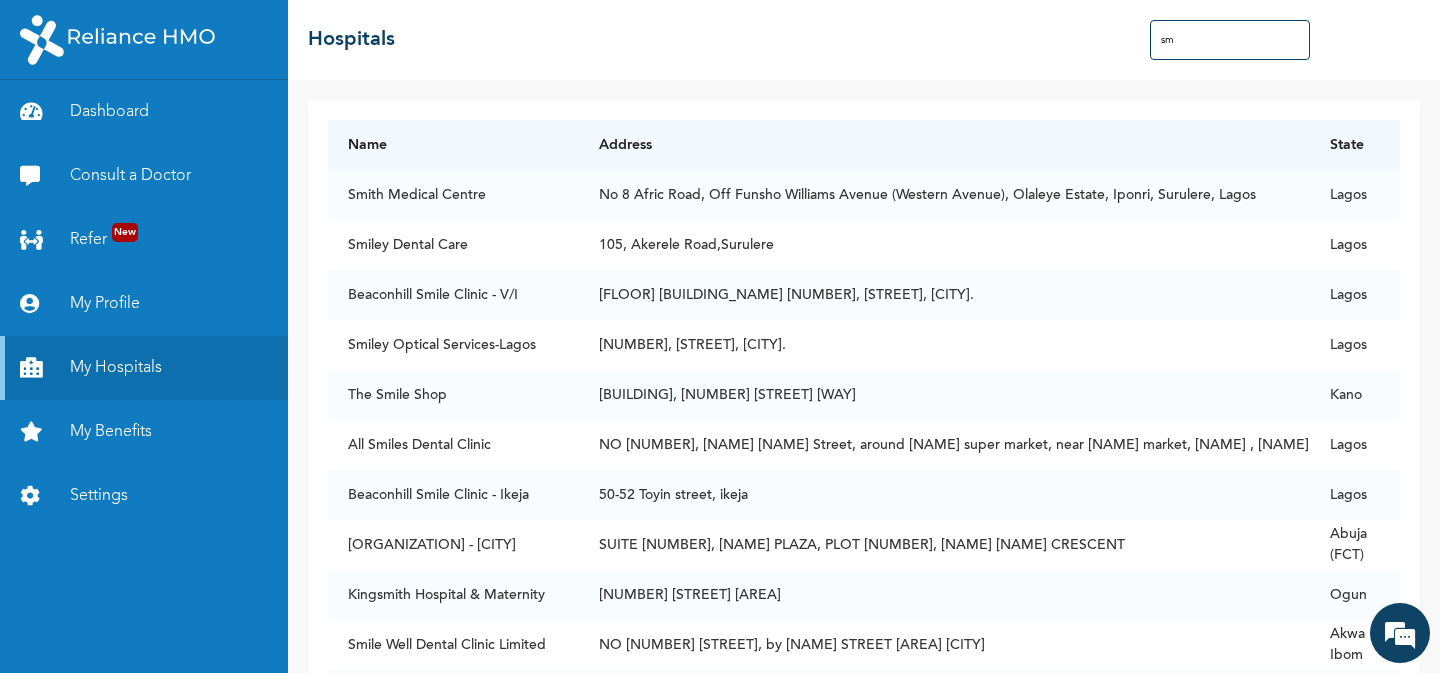 type on "s" 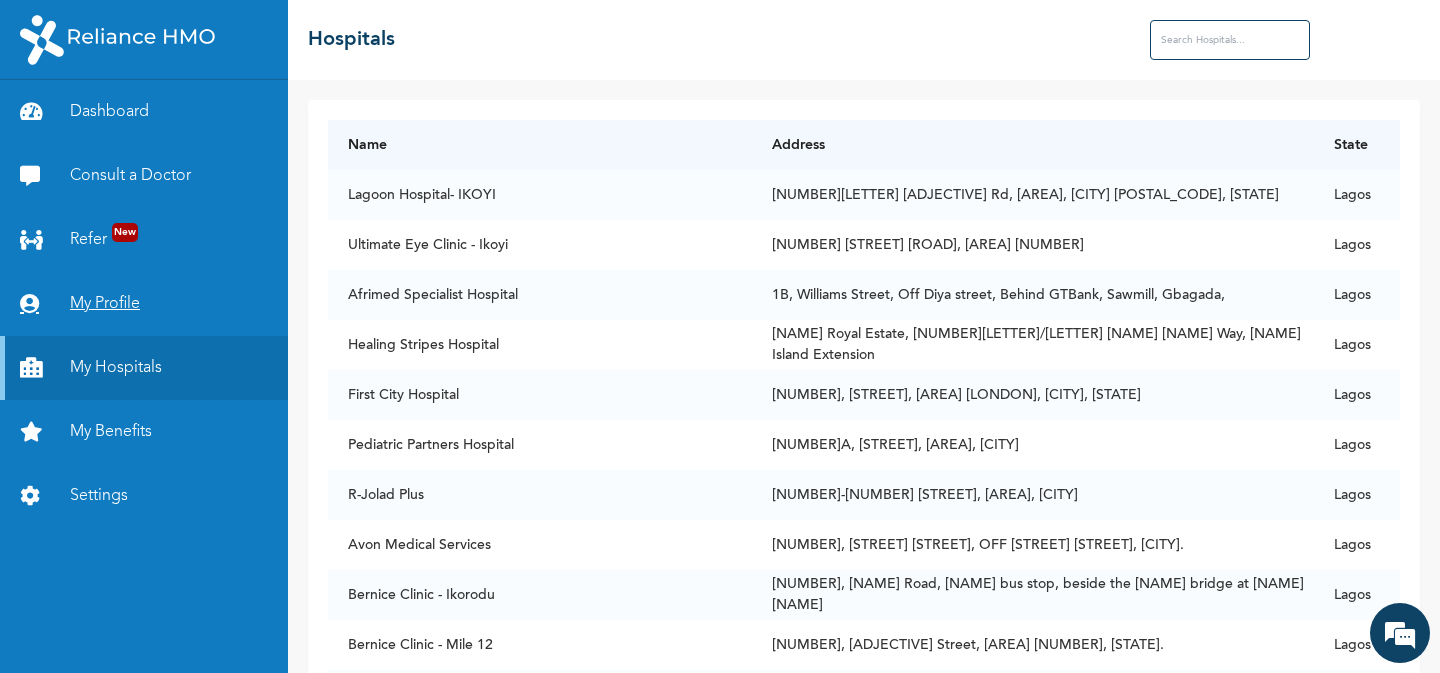 type 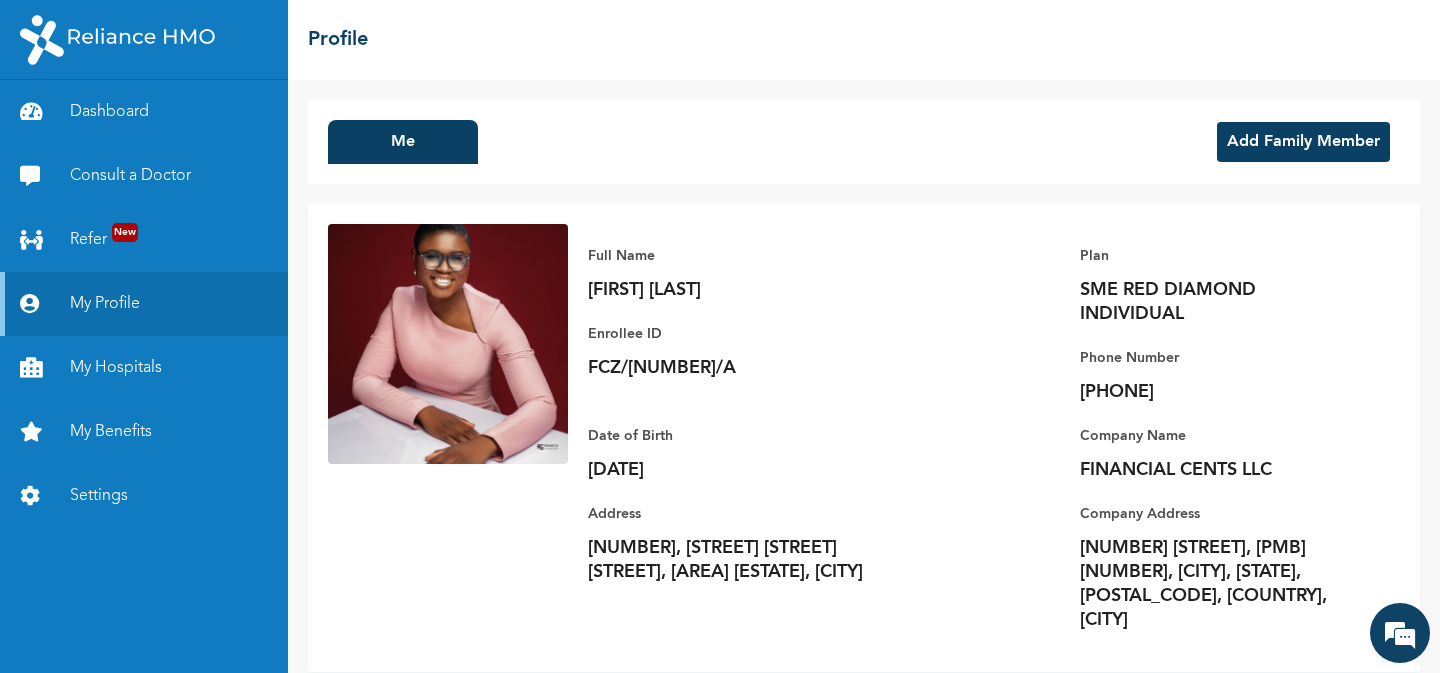 click on "Add Family Member" at bounding box center (1303, 142) 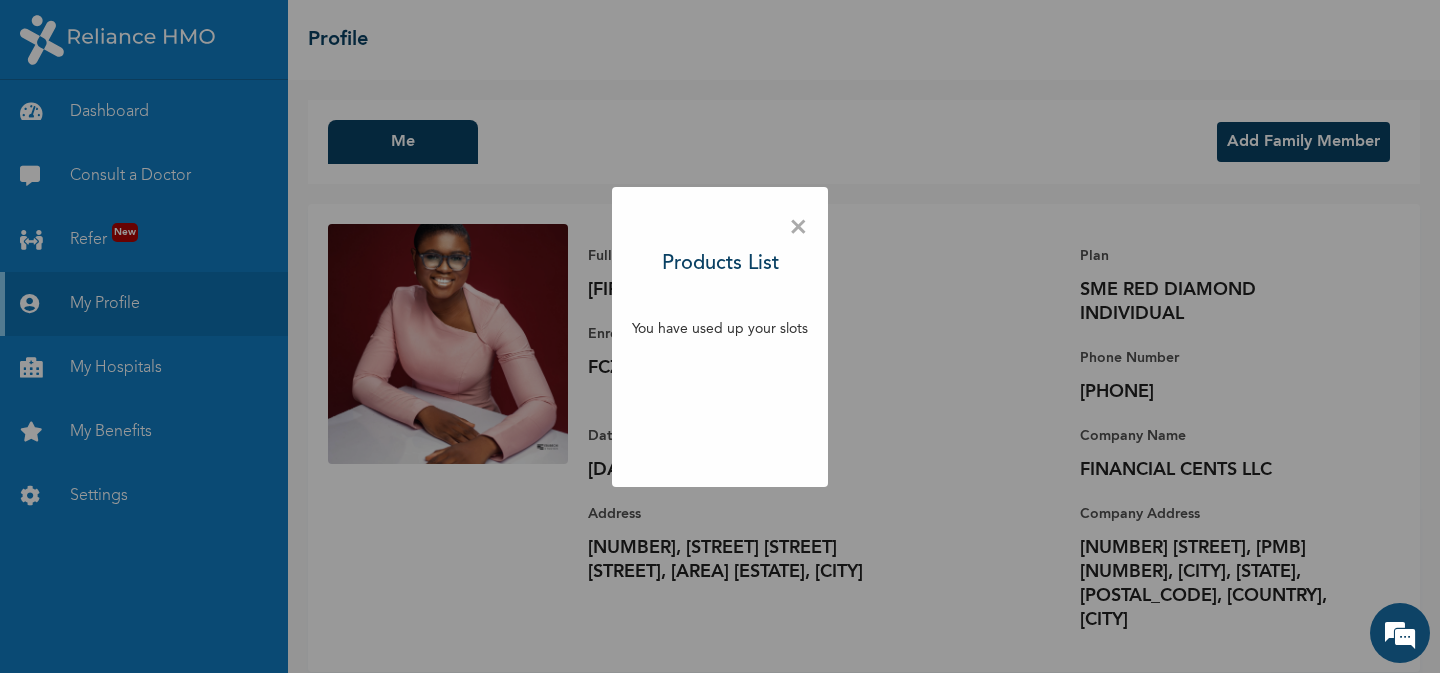 click on "×" at bounding box center [798, 228] 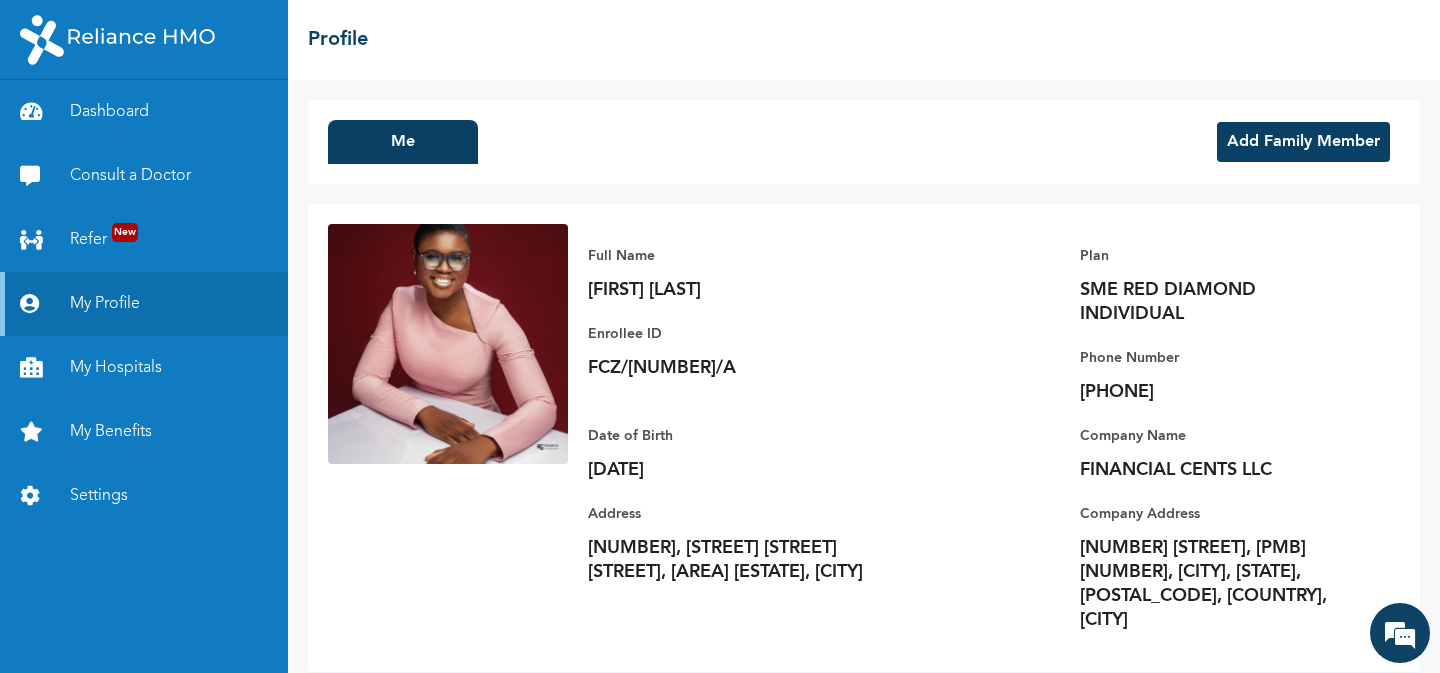 scroll, scrollTop: 39, scrollLeft: 0, axis: vertical 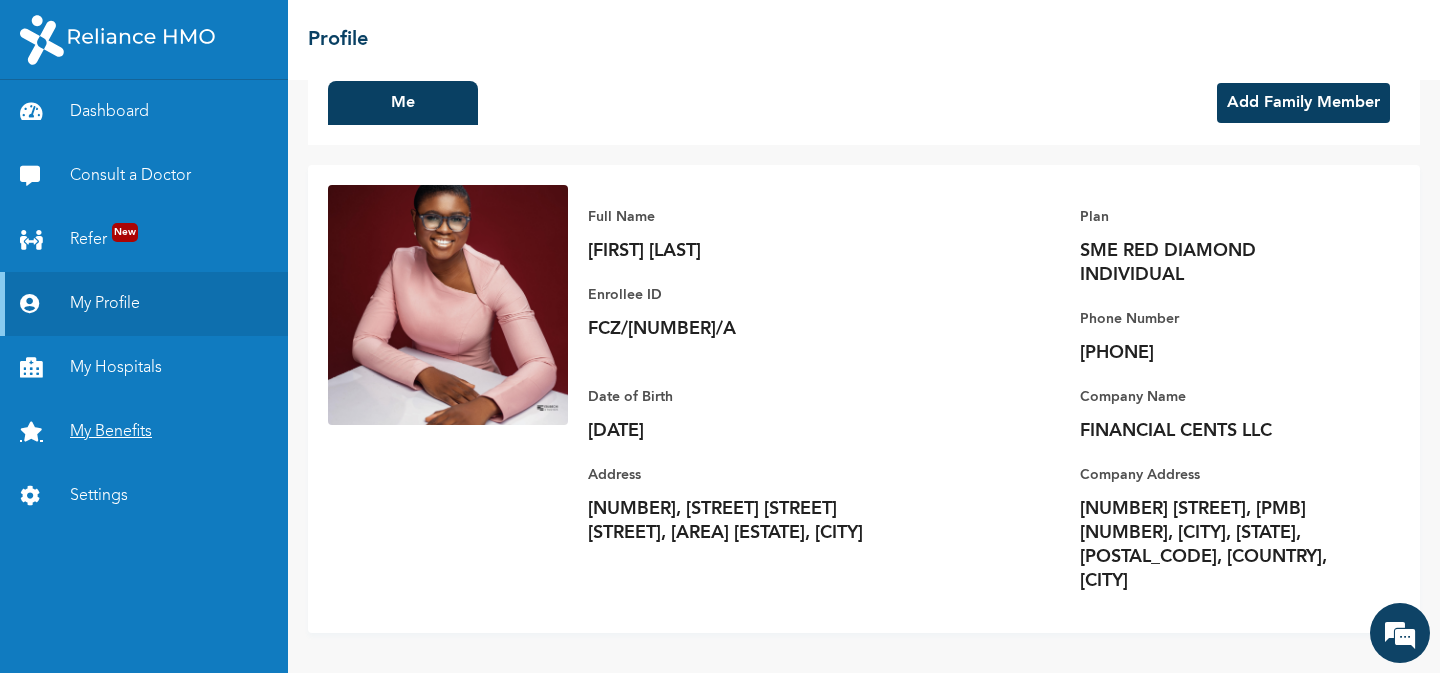 click on "My Benefits" at bounding box center [144, 432] 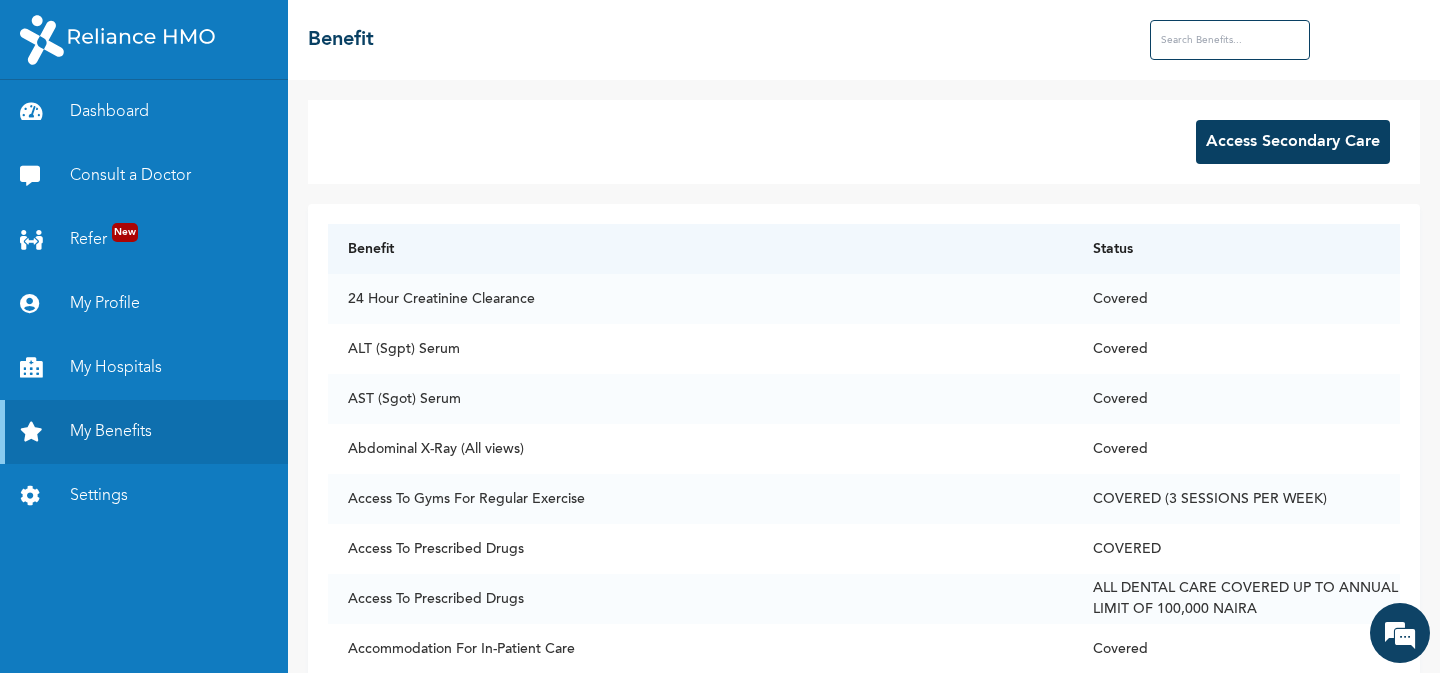 click at bounding box center [1230, 40] 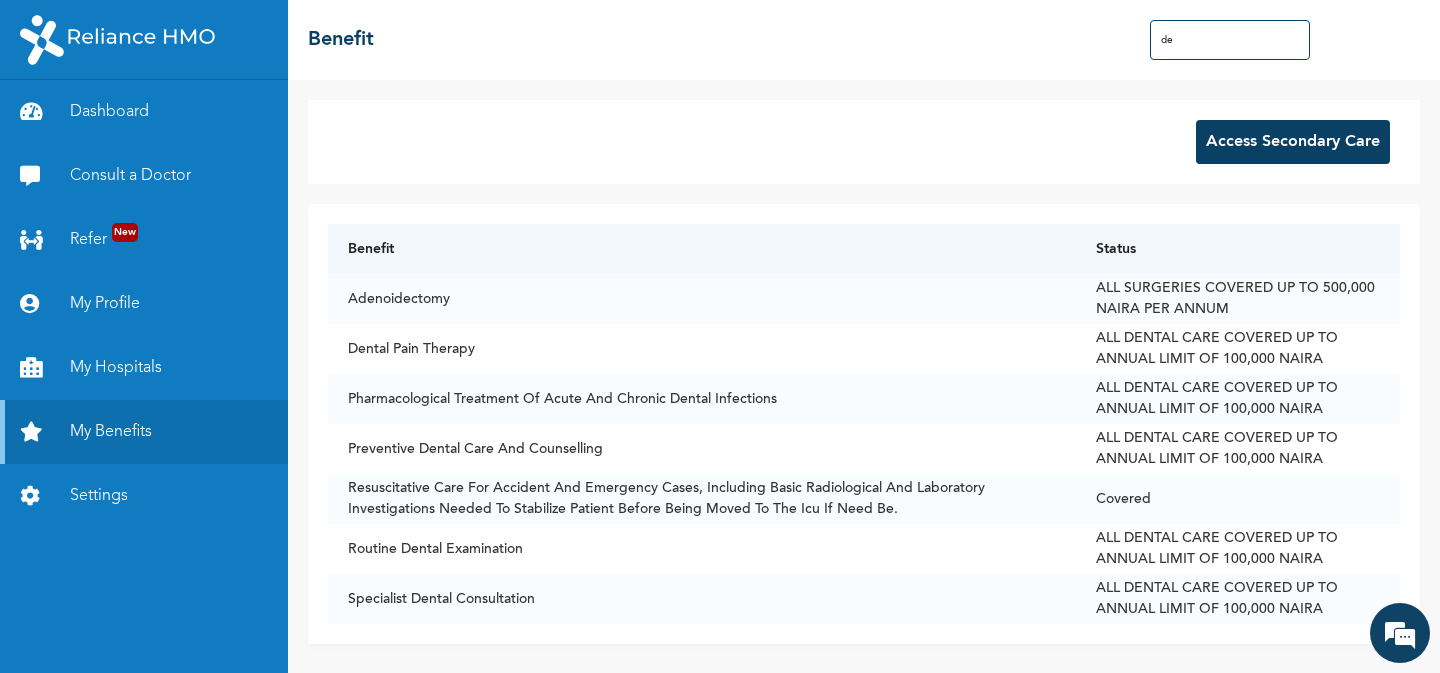 type on "d" 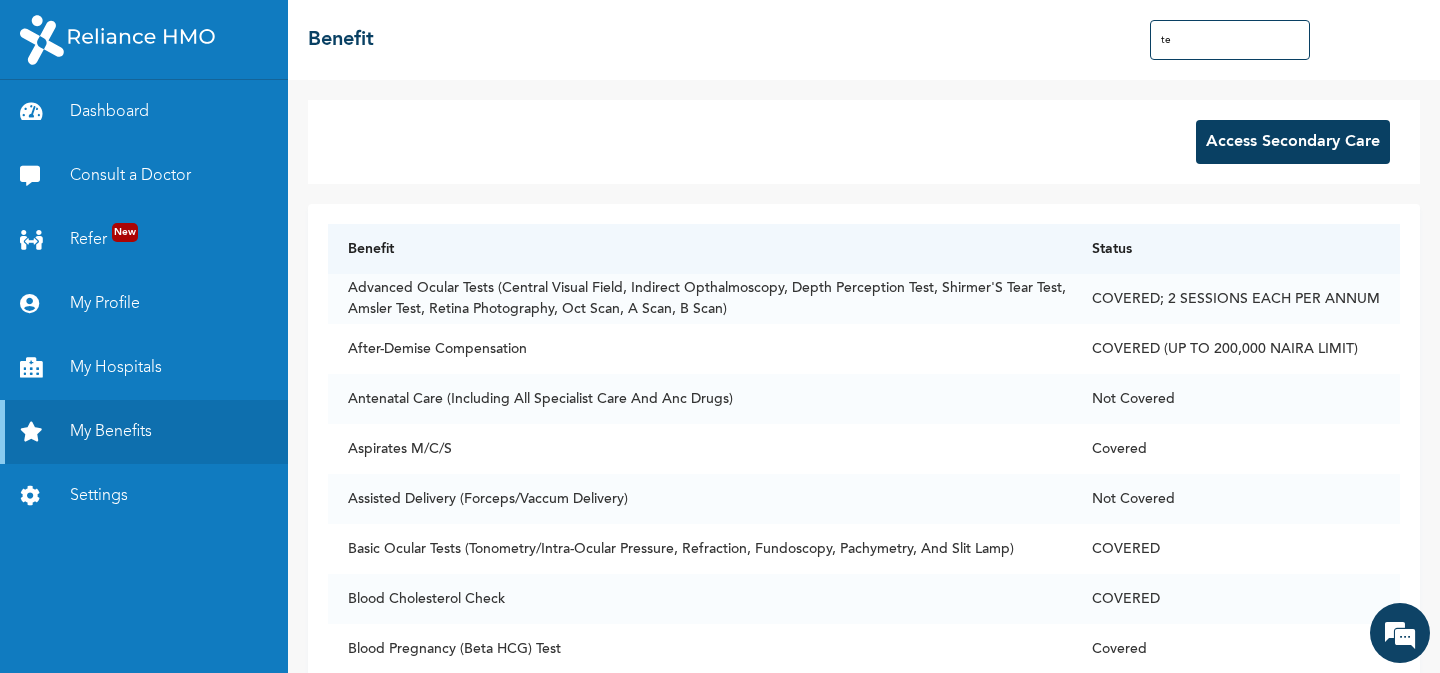 type on "t" 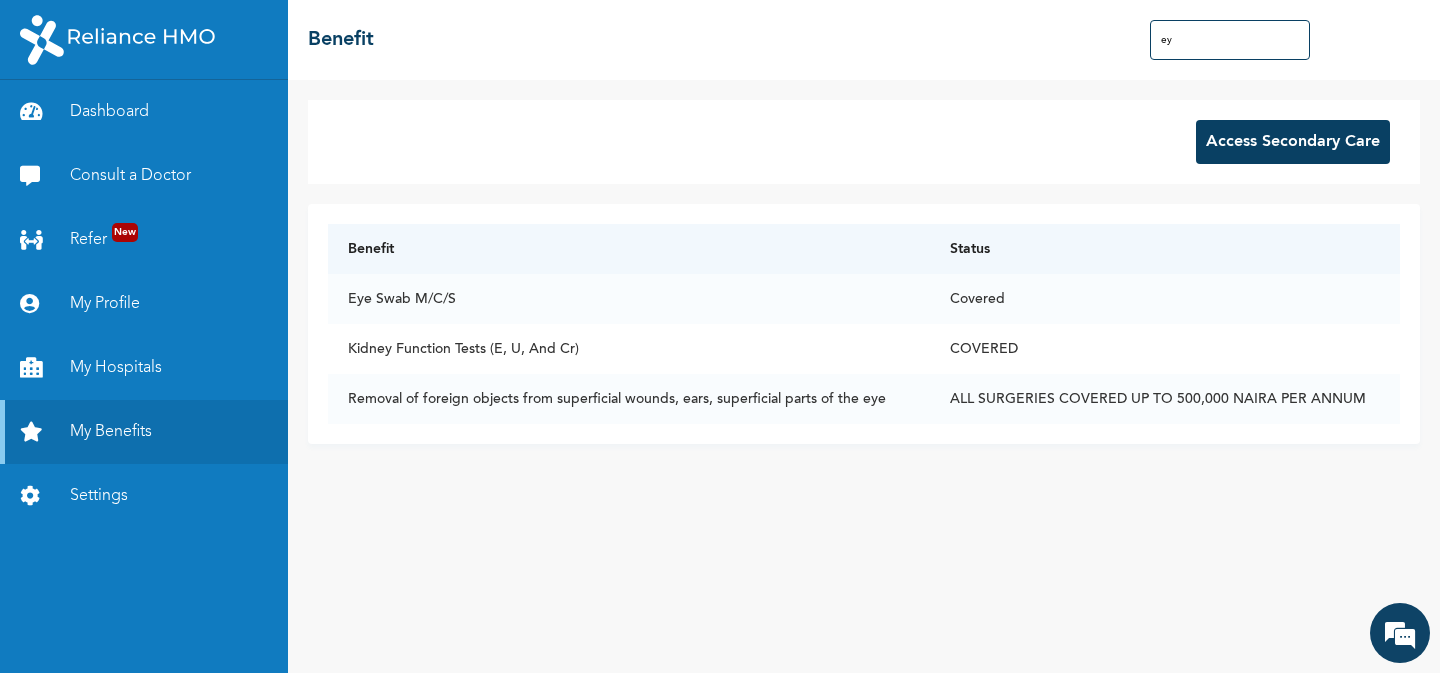 type on "e" 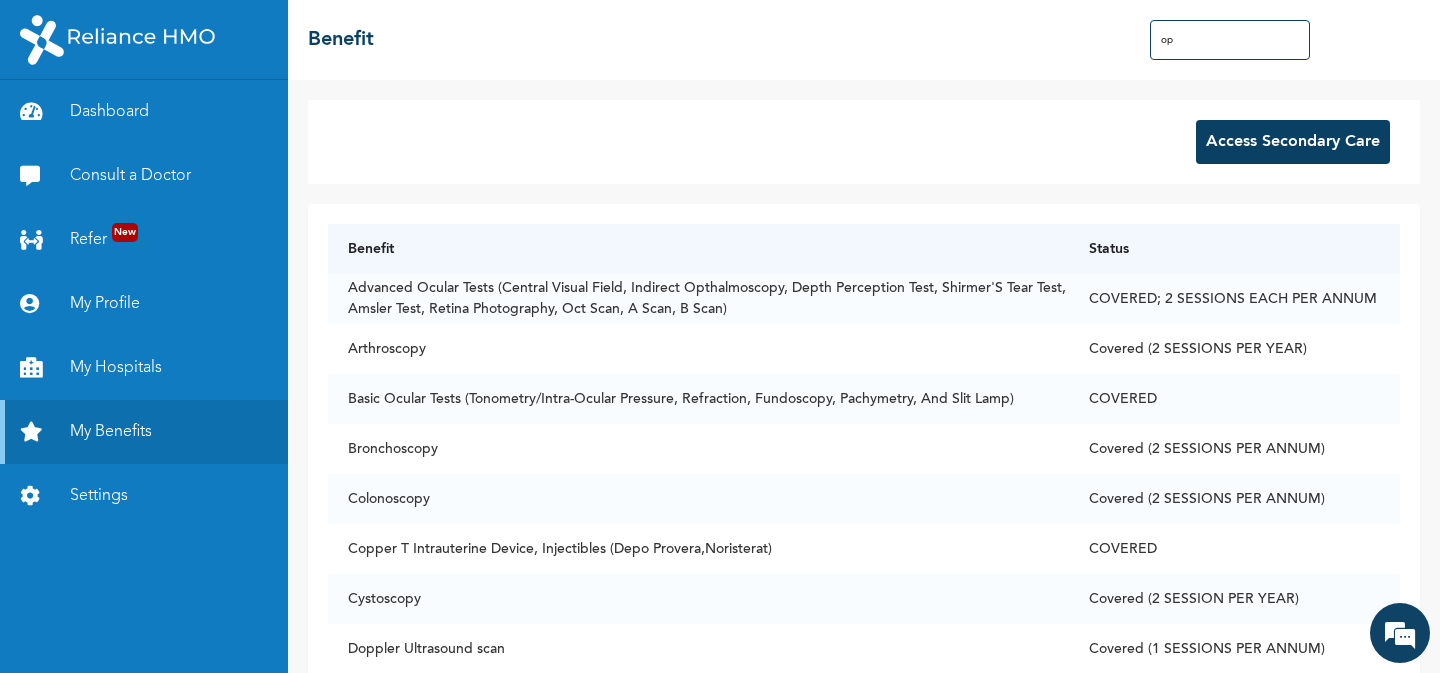 type on "o" 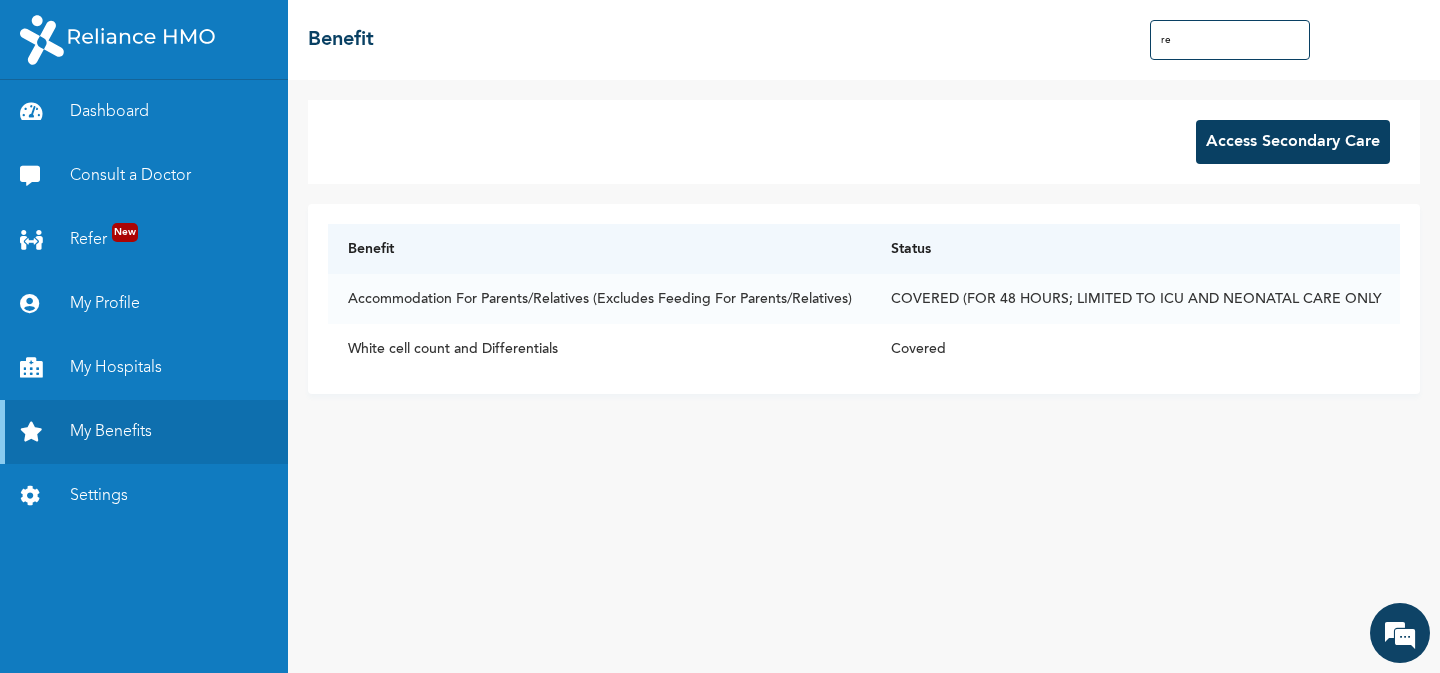 type on "r" 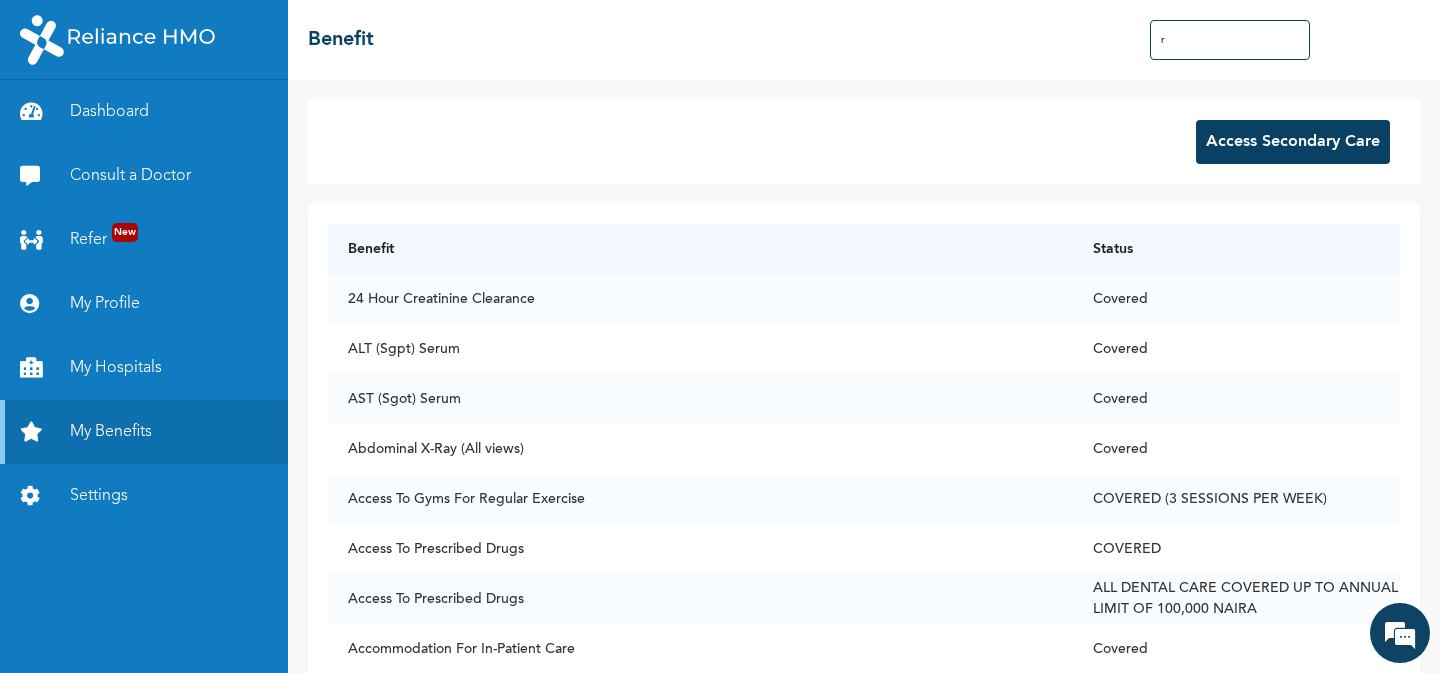 type 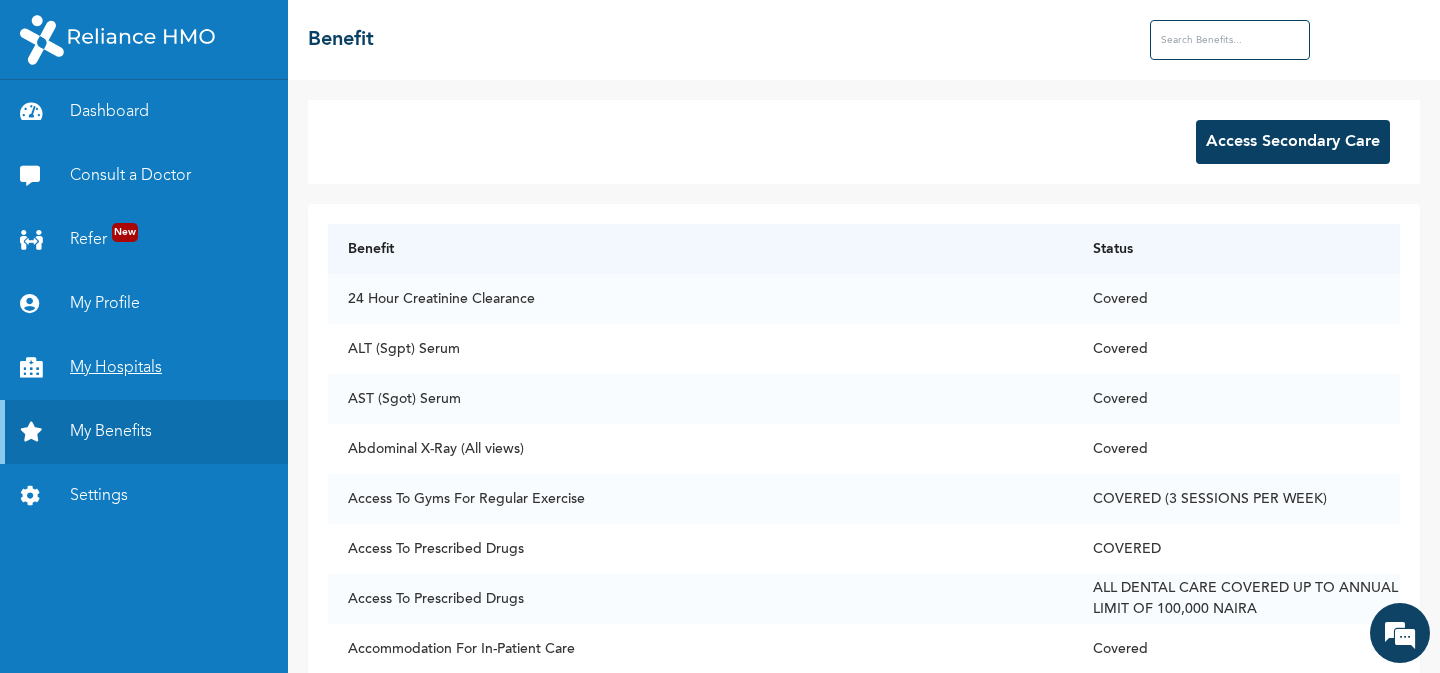 click on "My Hospitals" at bounding box center [144, 368] 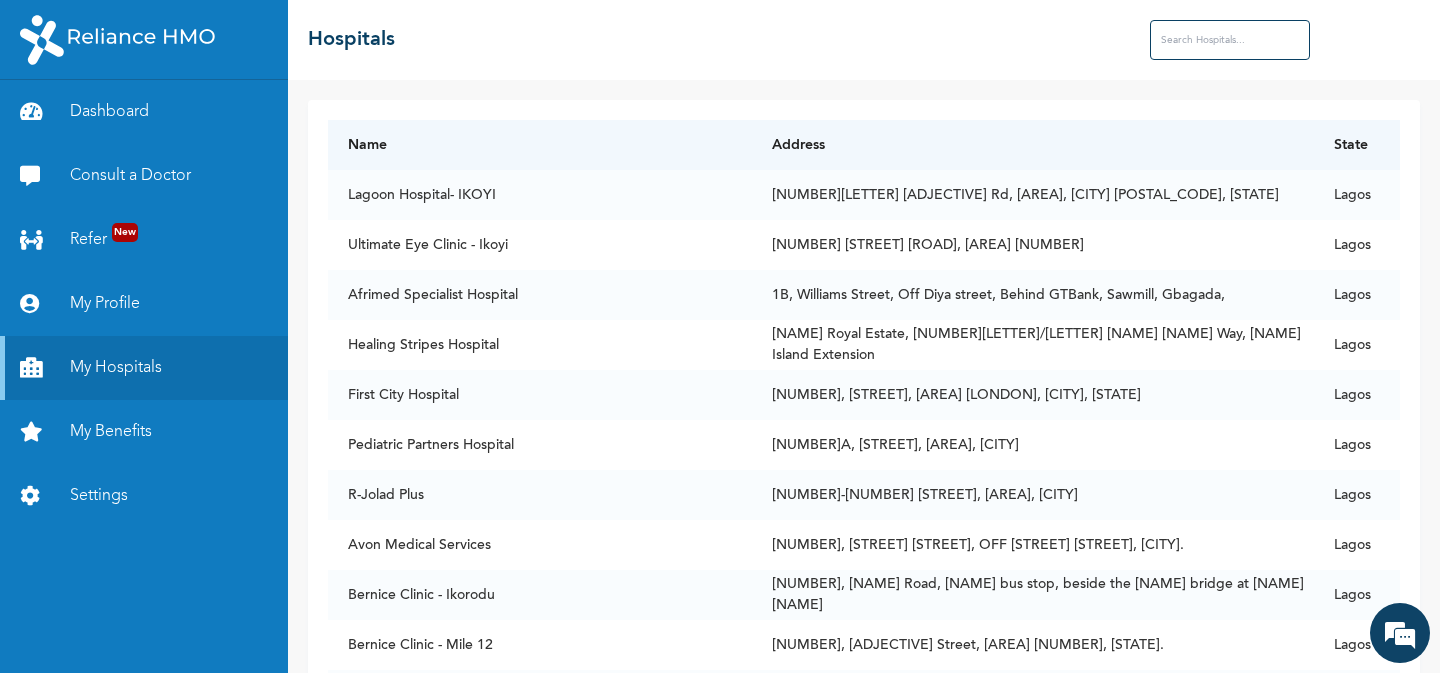 click at bounding box center [1230, 40] 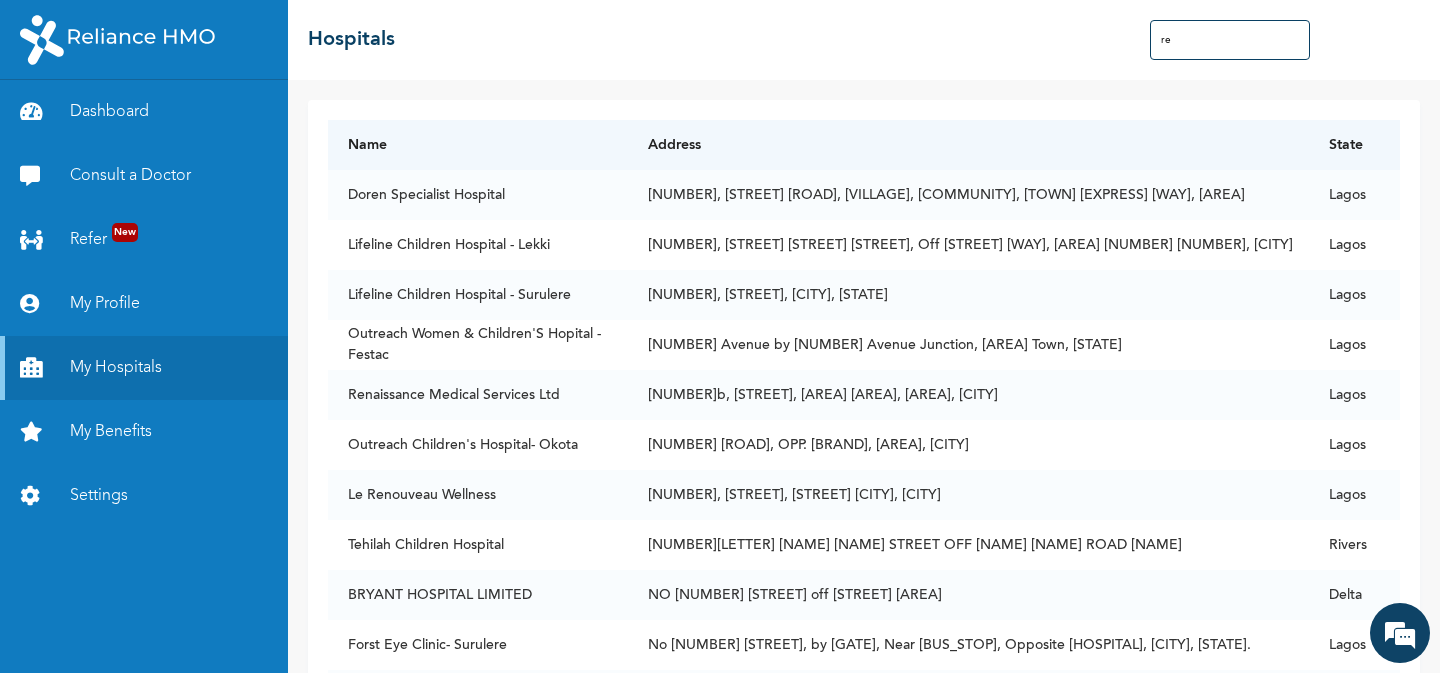 type on "r" 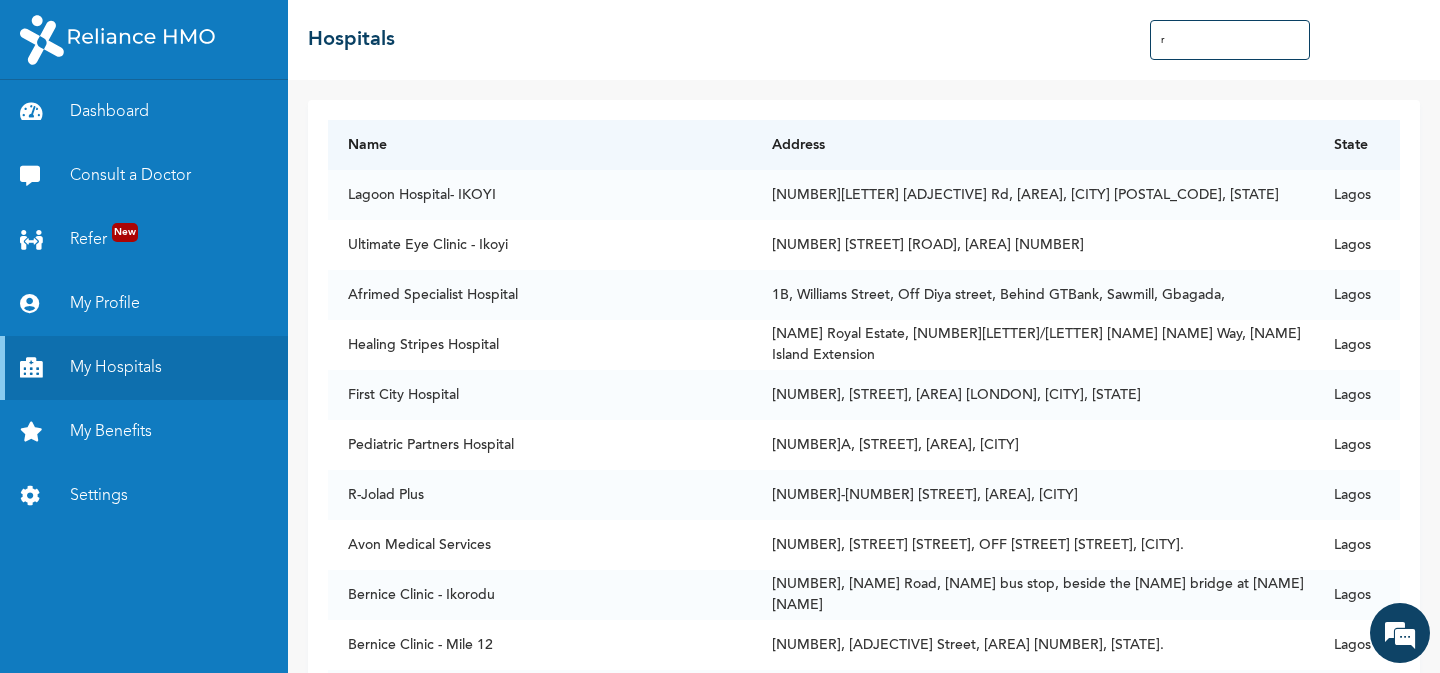 type 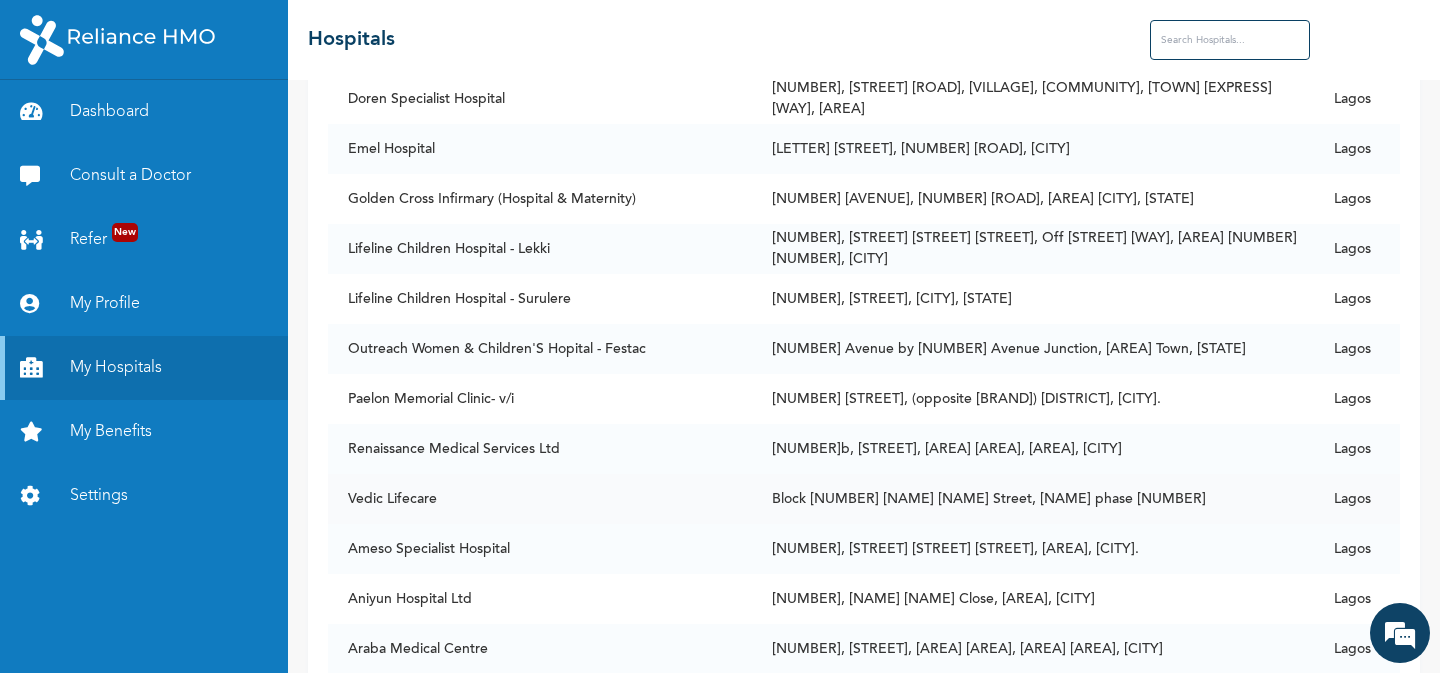 scroll, scrollTop: 647, scrollLeft: 0, axis: vertical 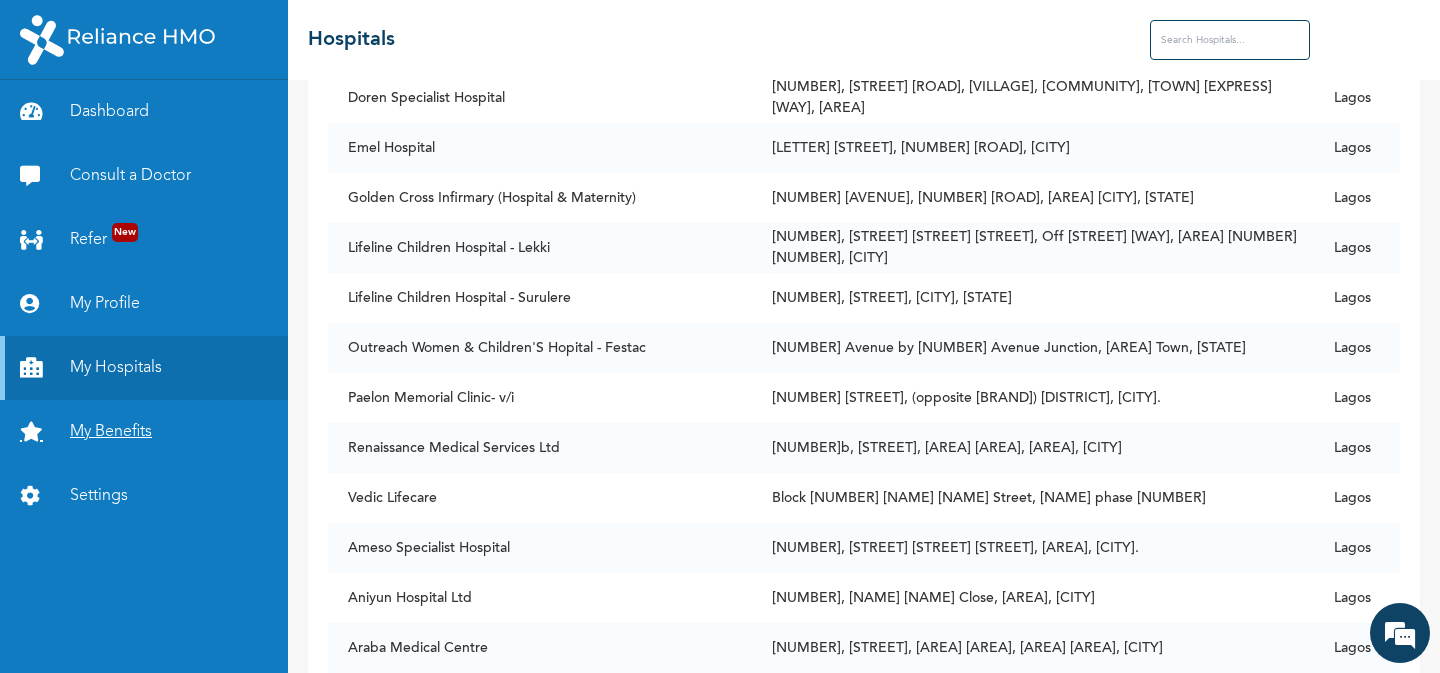 click on "My Benefits" at bounding box center [144, 432] 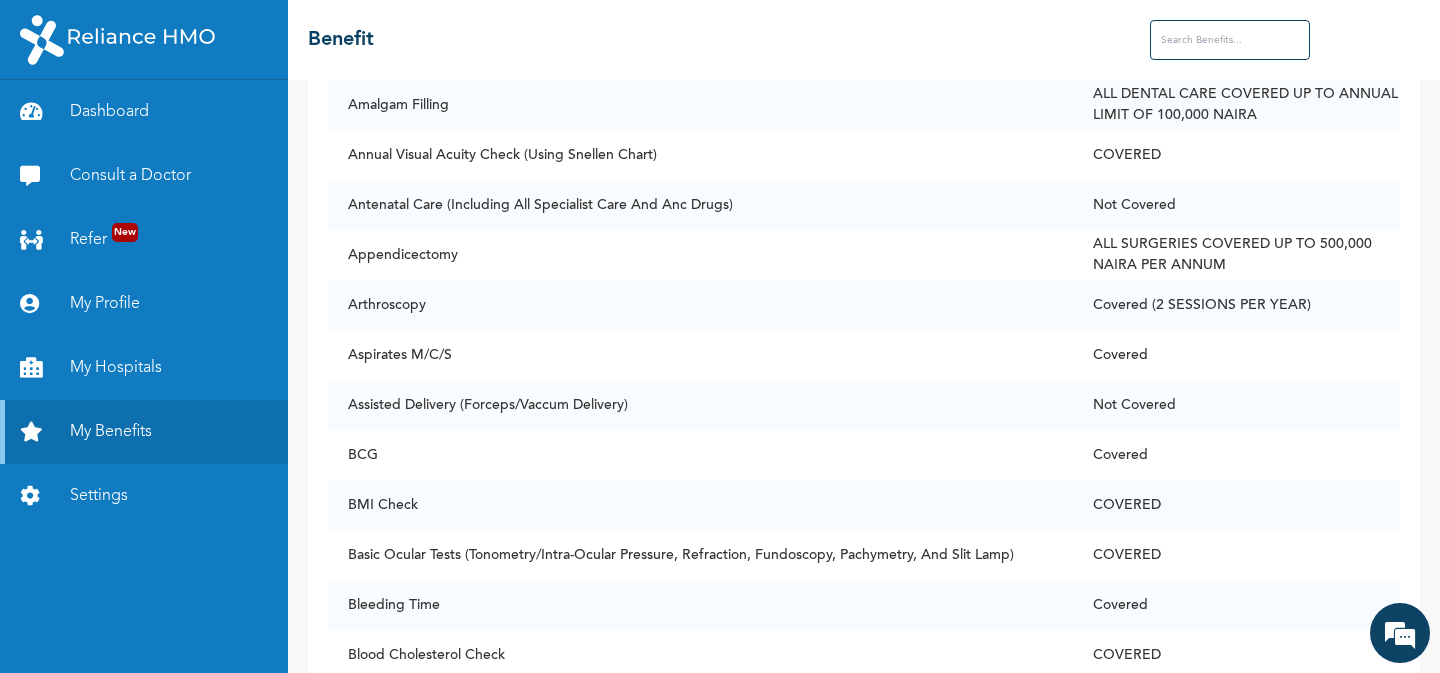 scroll, scrollTop: 807, scrollLeft: 0, axis: vertical 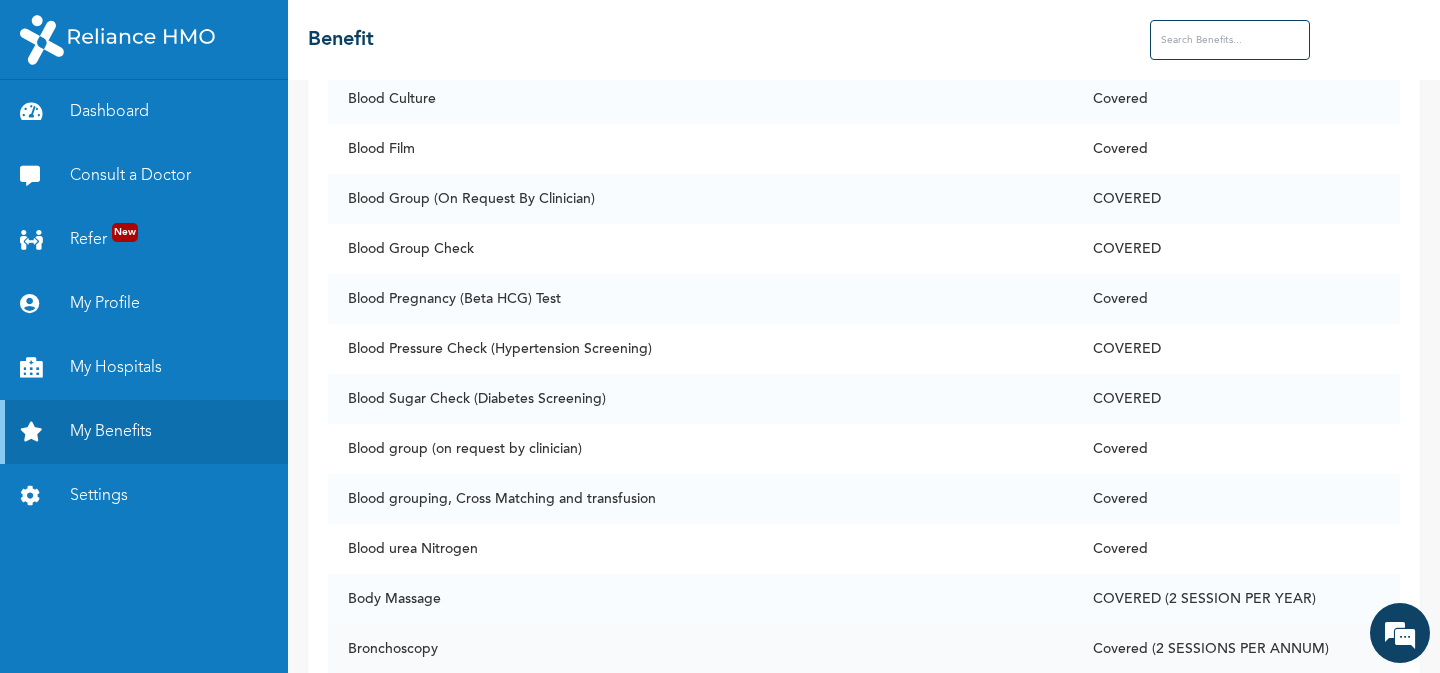click on "Bronchoscopy" at bounding box center (700, 649) 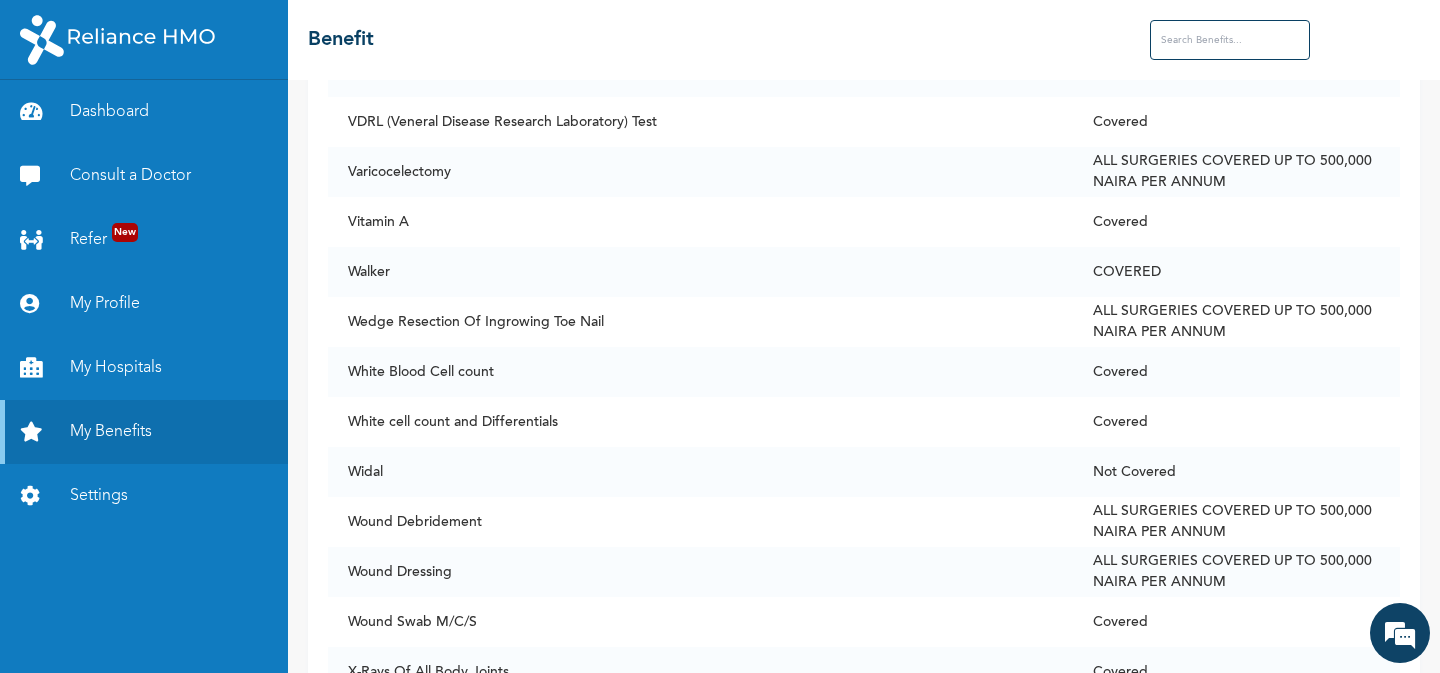 scroll, scrollTop: 15354, scrollLeft: 0, axis: vertical 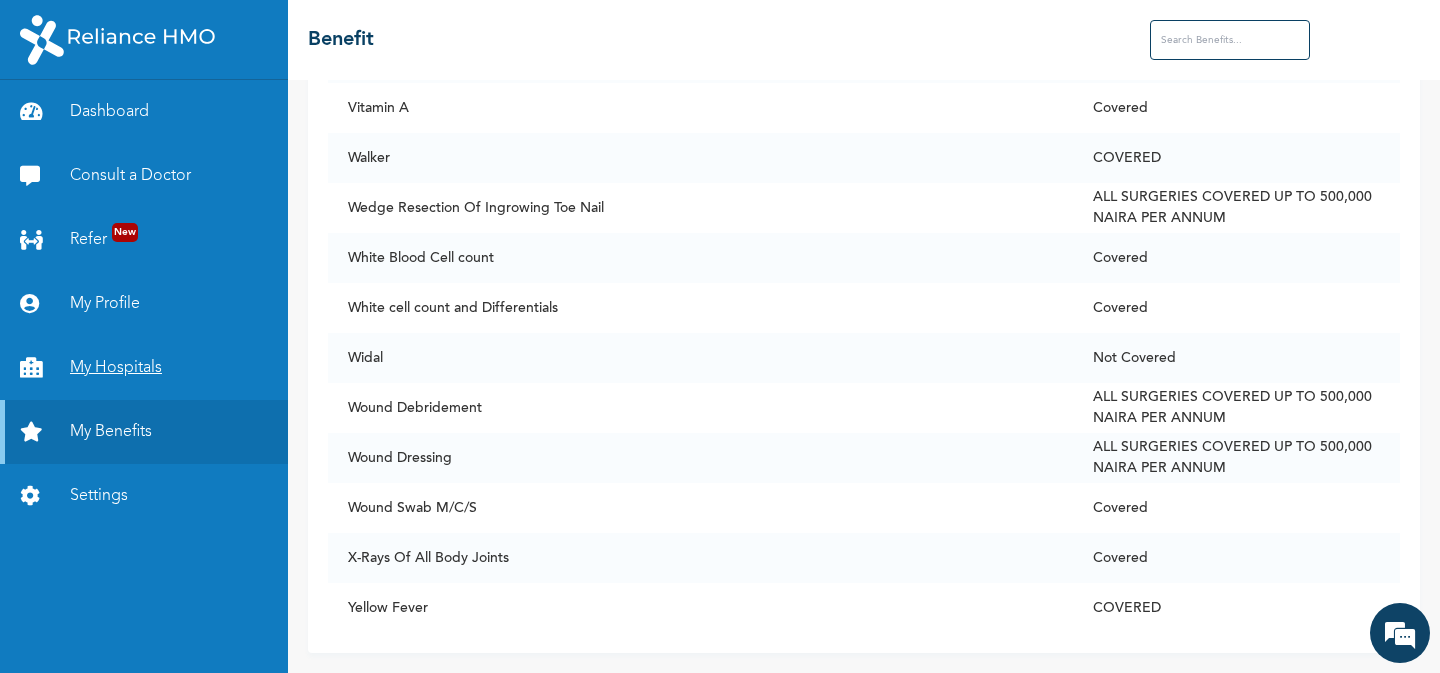 click on "My Hospitals" at bounding box center [144, 368] 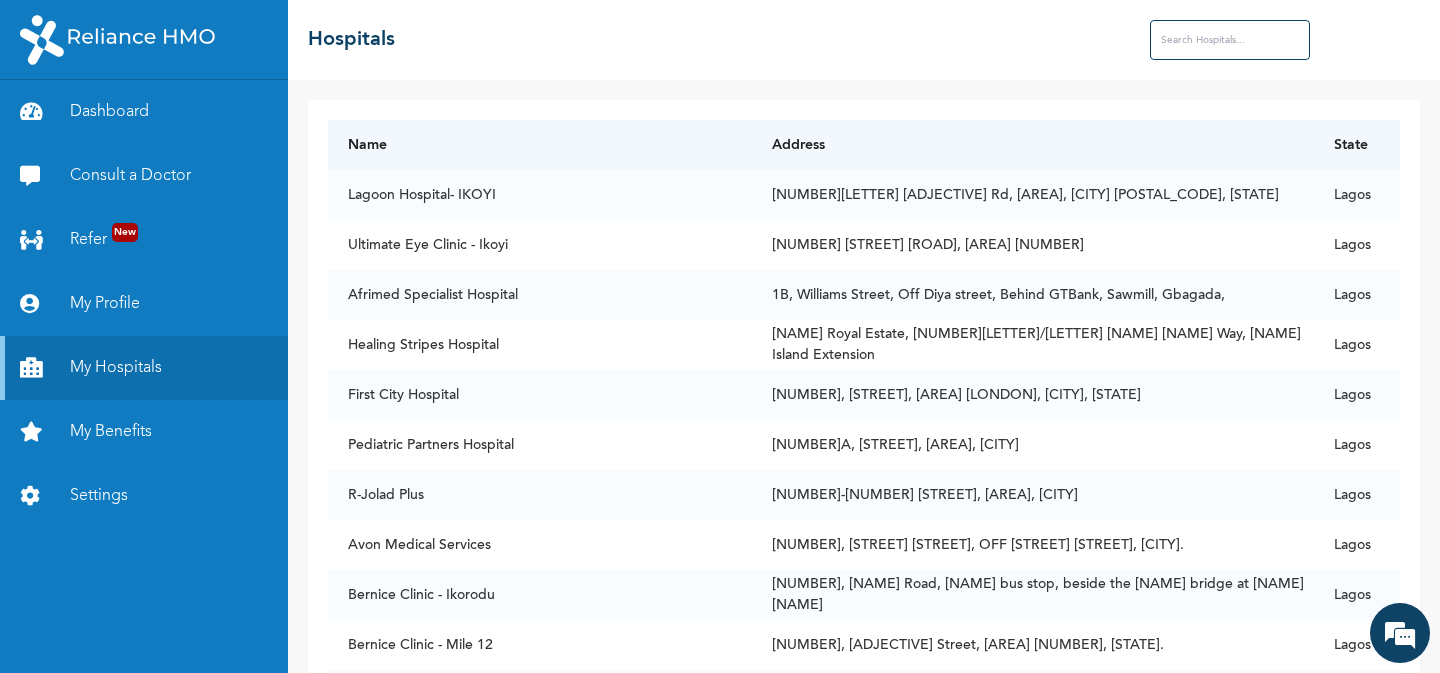 click at bounding box center (1230, 40) 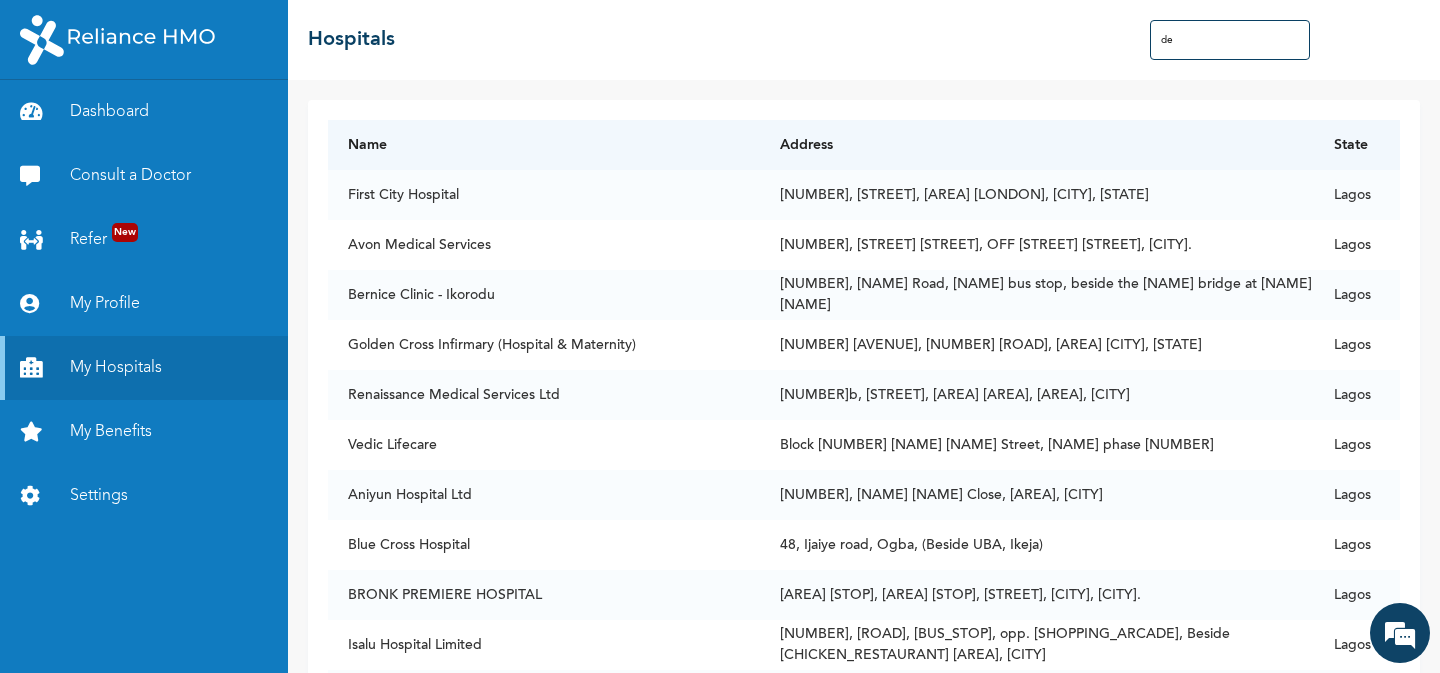 type on "d" 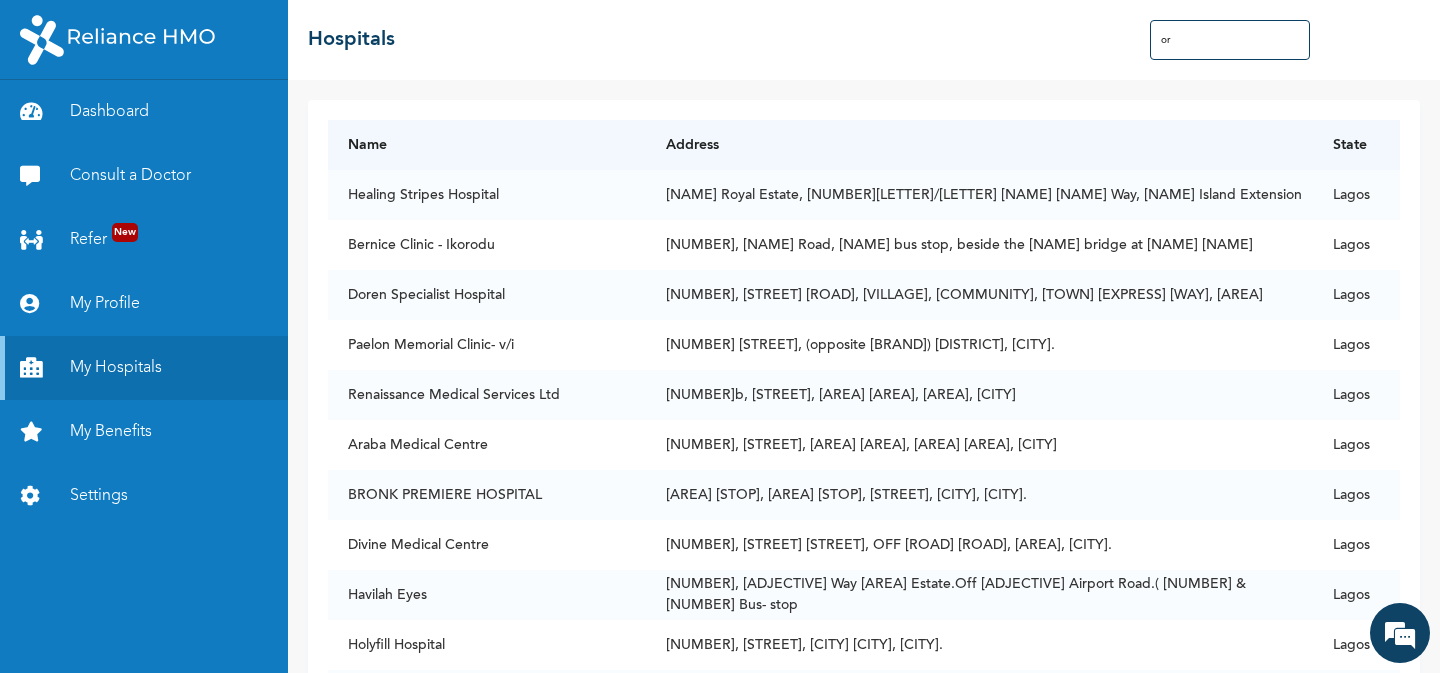 type on "o" 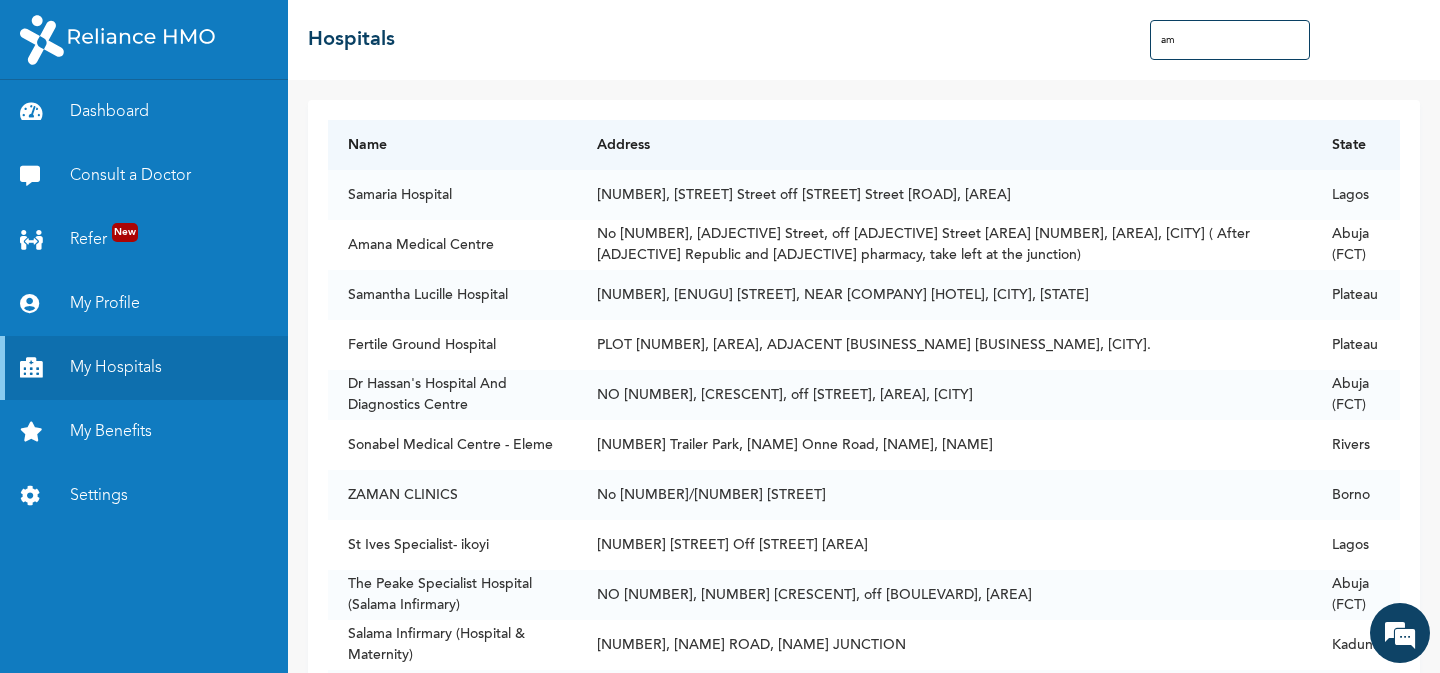 type on "a" 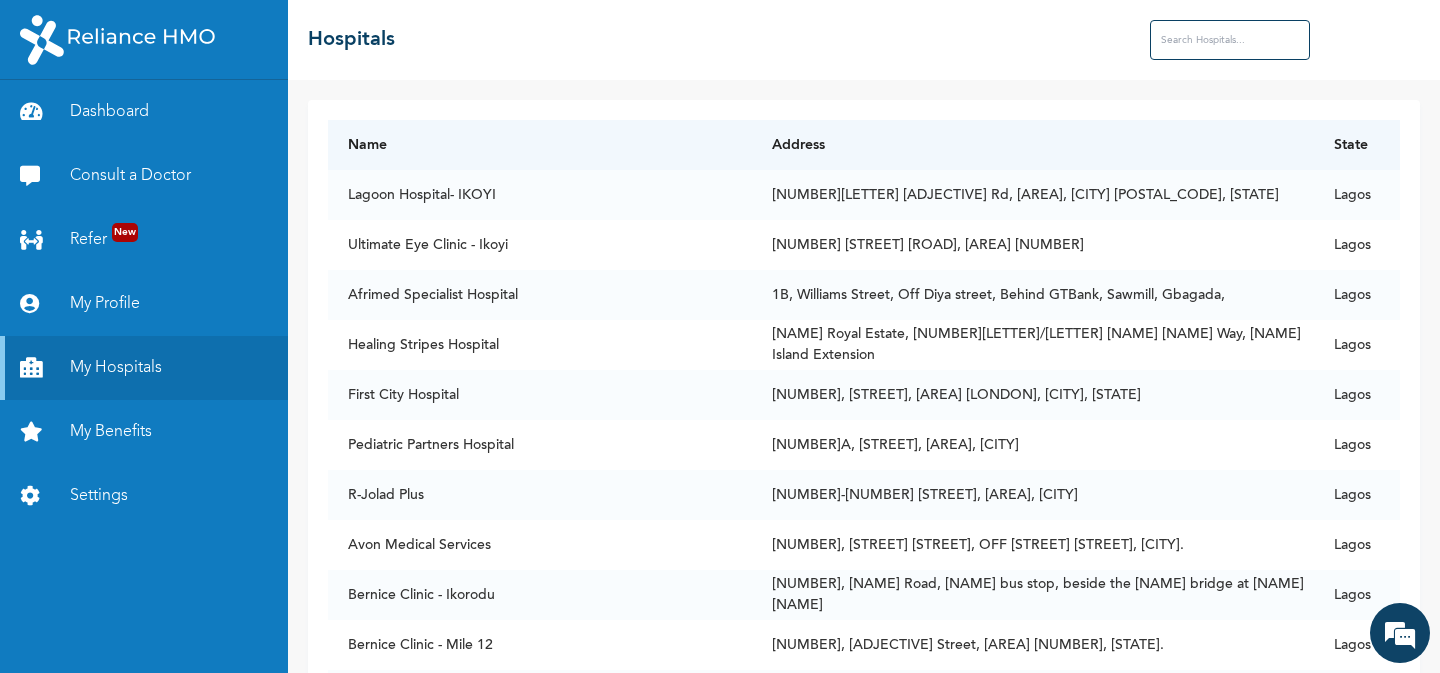 type on "g" 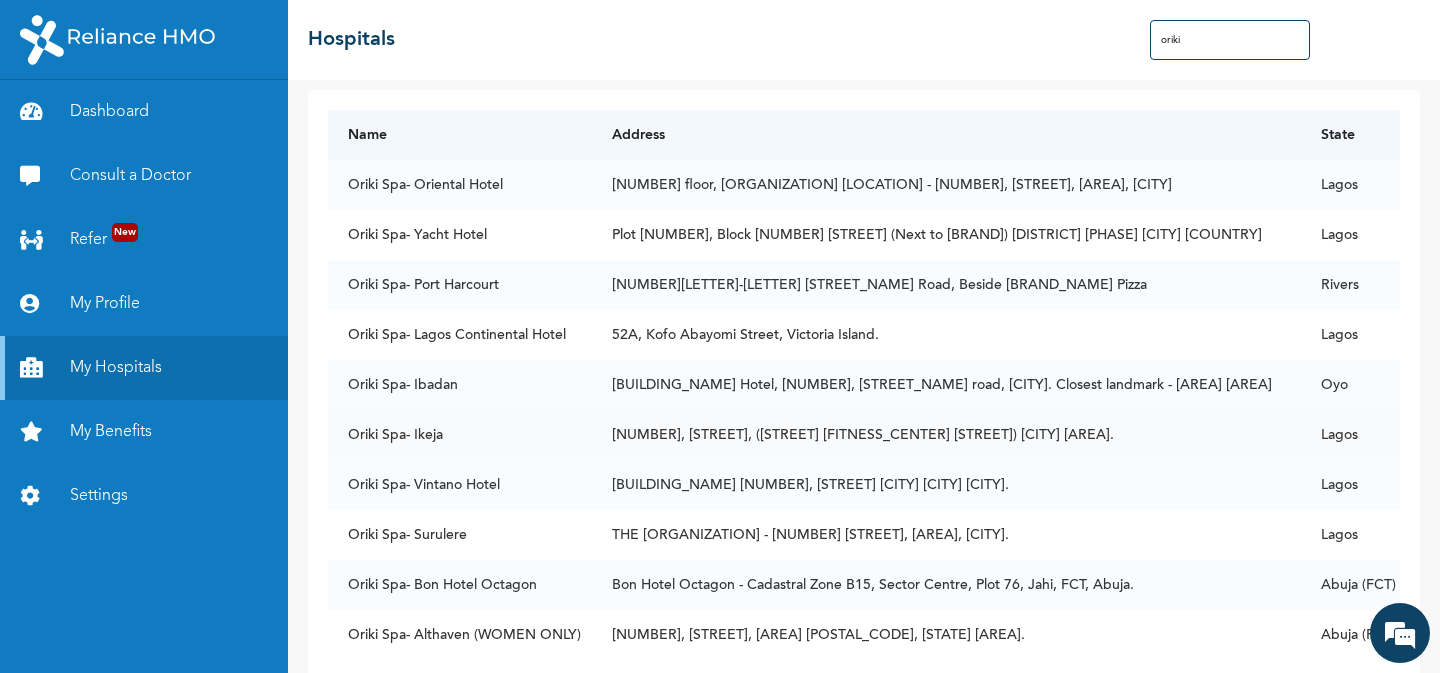 scroll, scrollTop: 0, scrollLeft: 0, axis: both 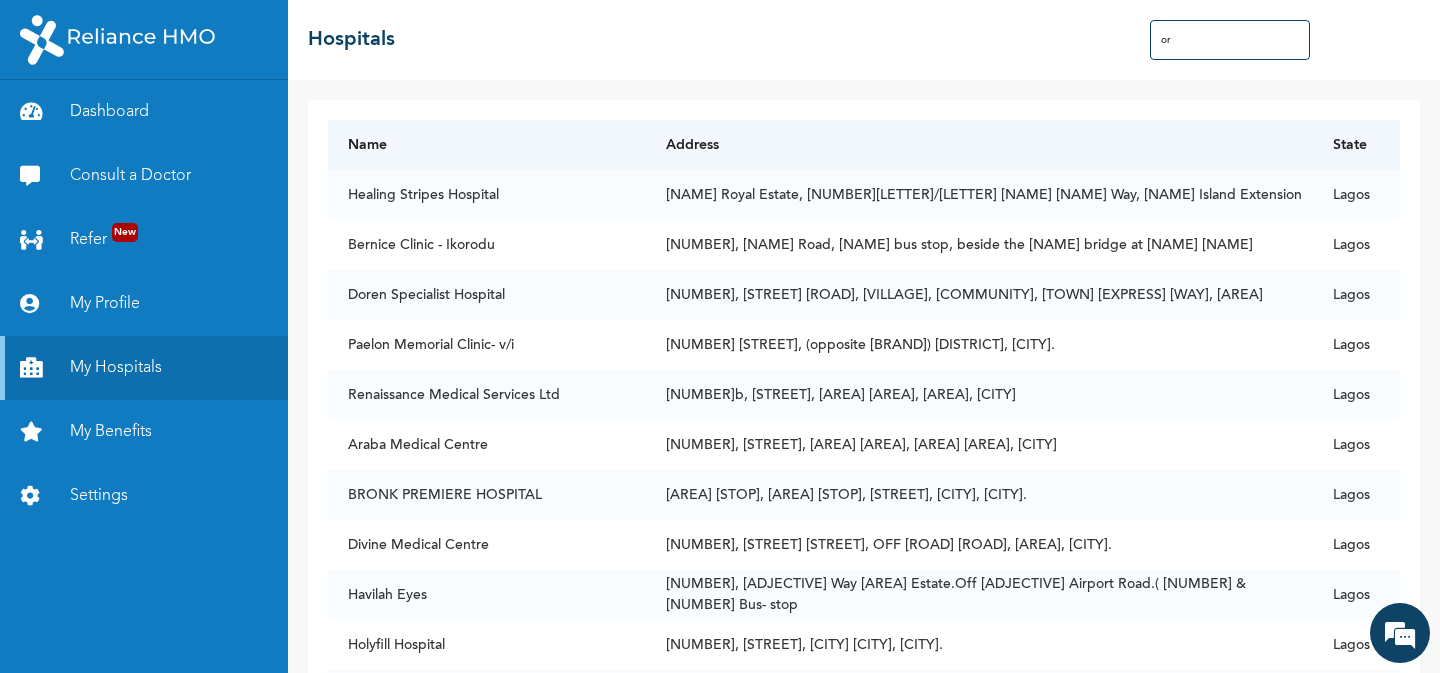 type on "o" 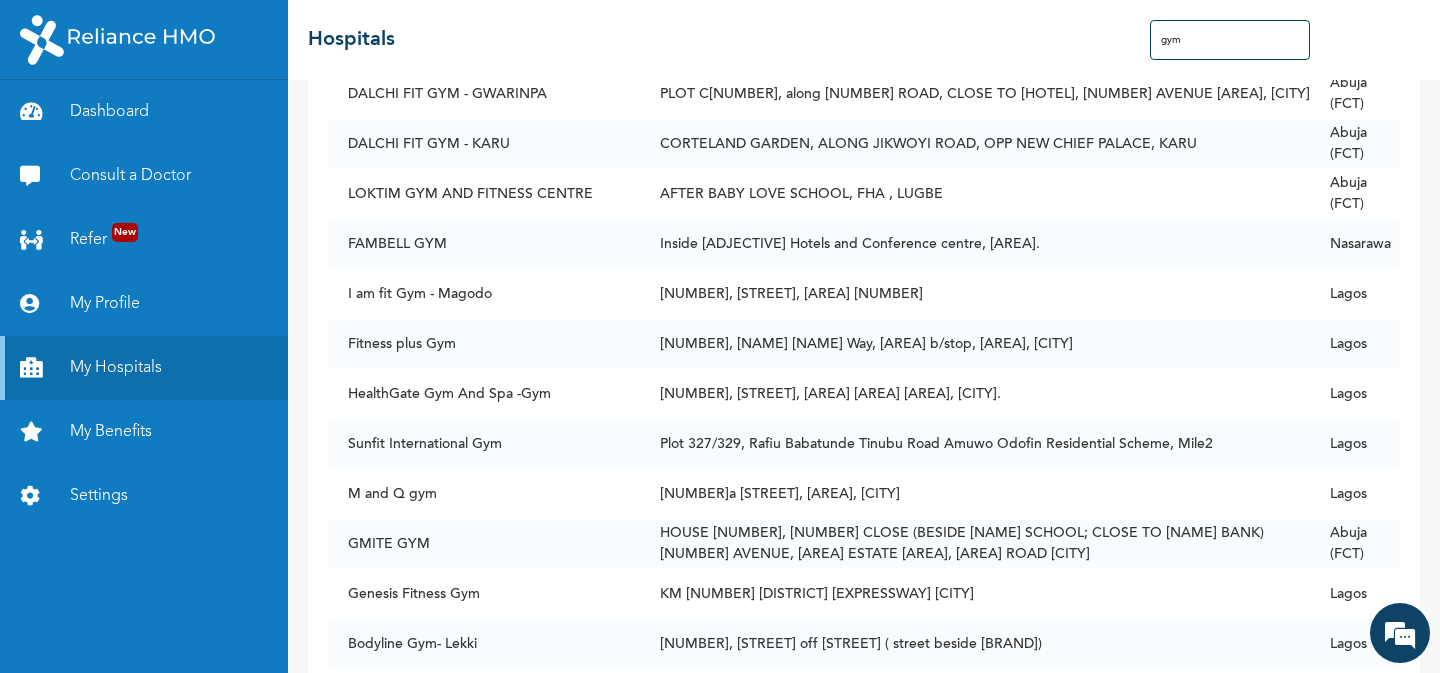scroll, scrollTop: 0, scrollLeft: 0, axis: both 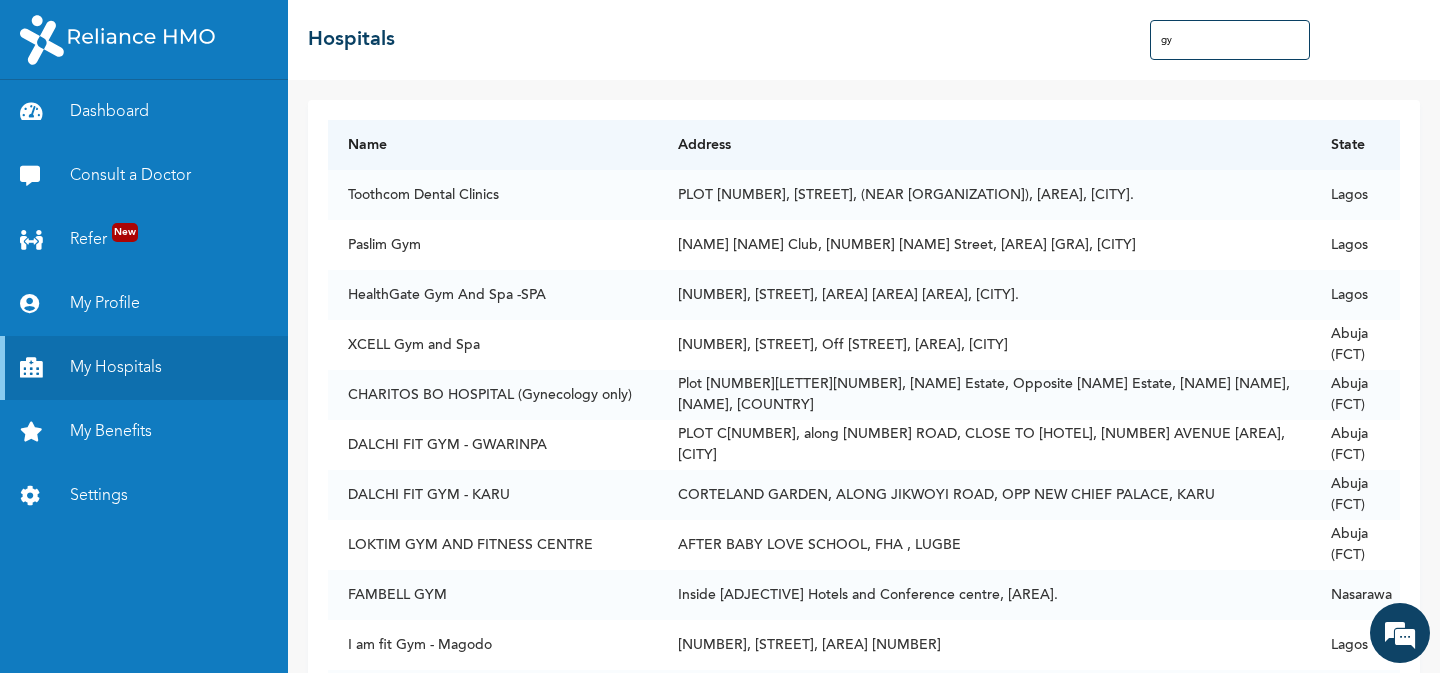 type on "g" 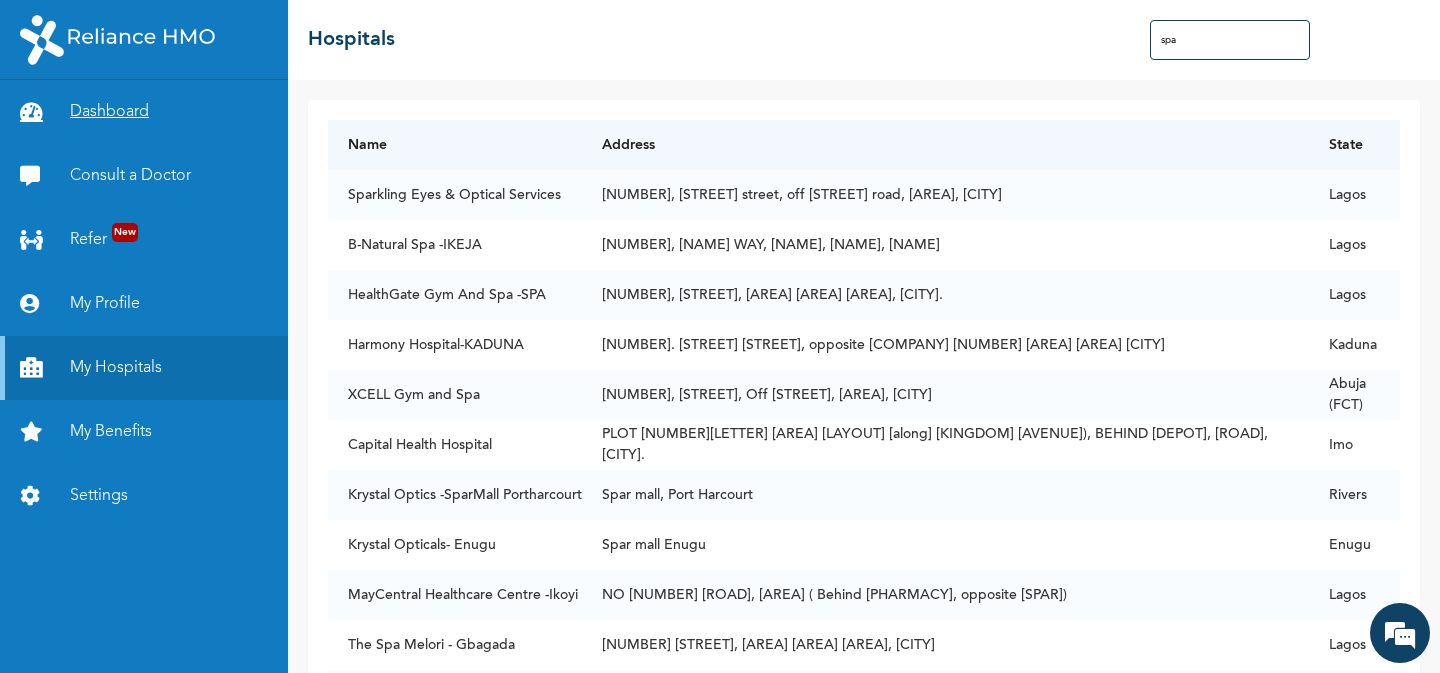 type on "spa" 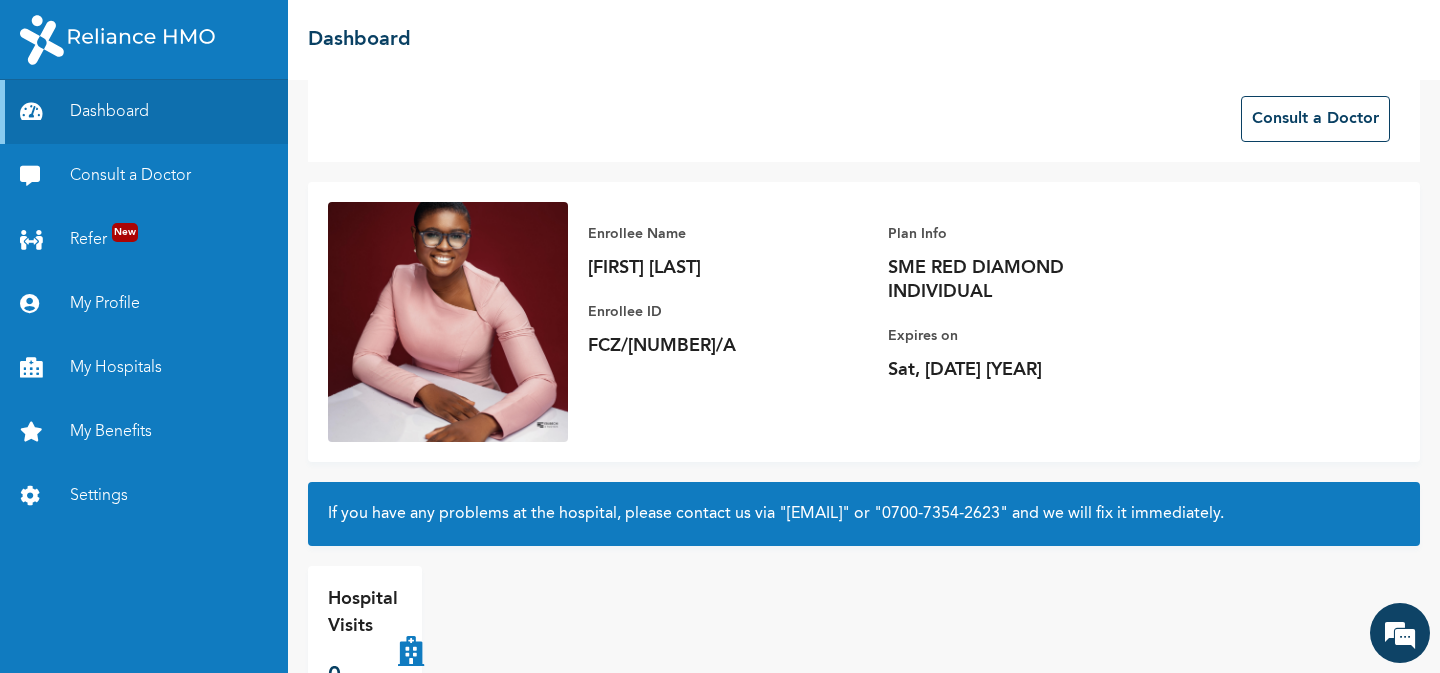 scroll, scrollTop: 102, scrollLeft: 0, axis: vertical 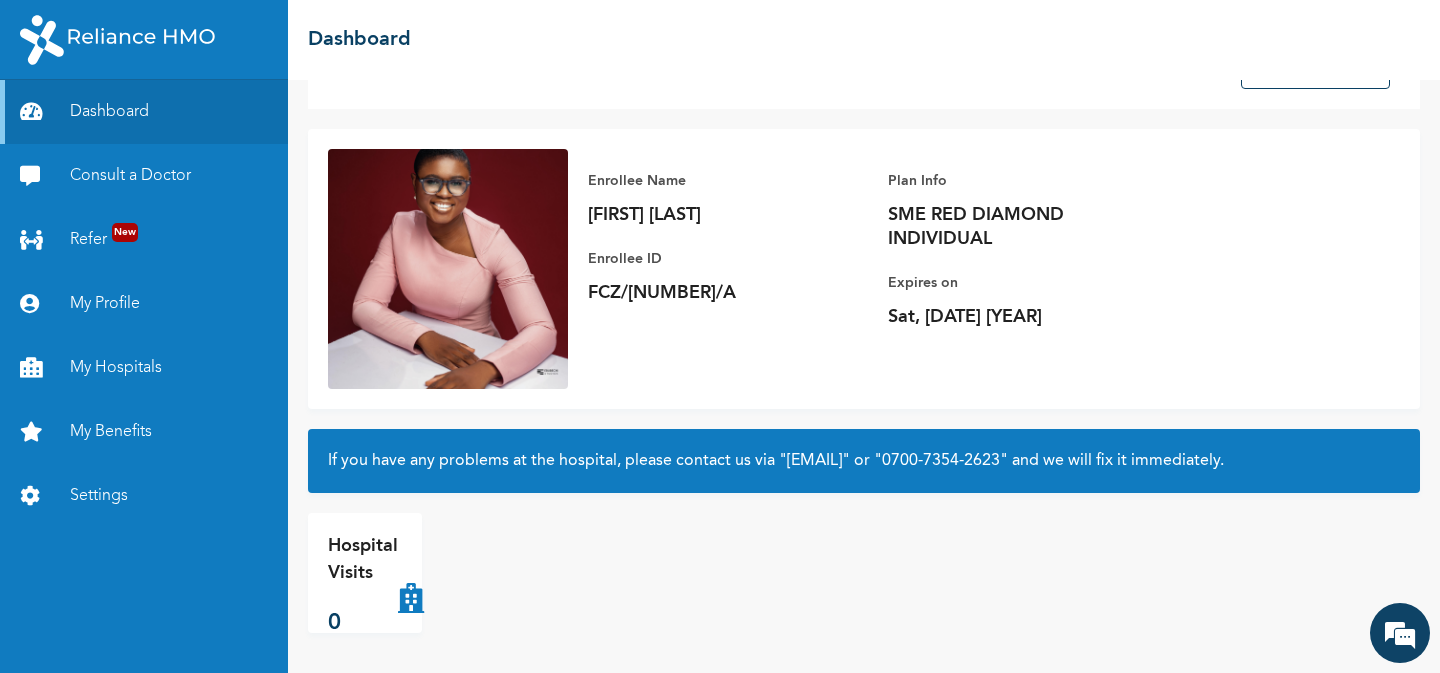 click at bounding box center (411, 573) 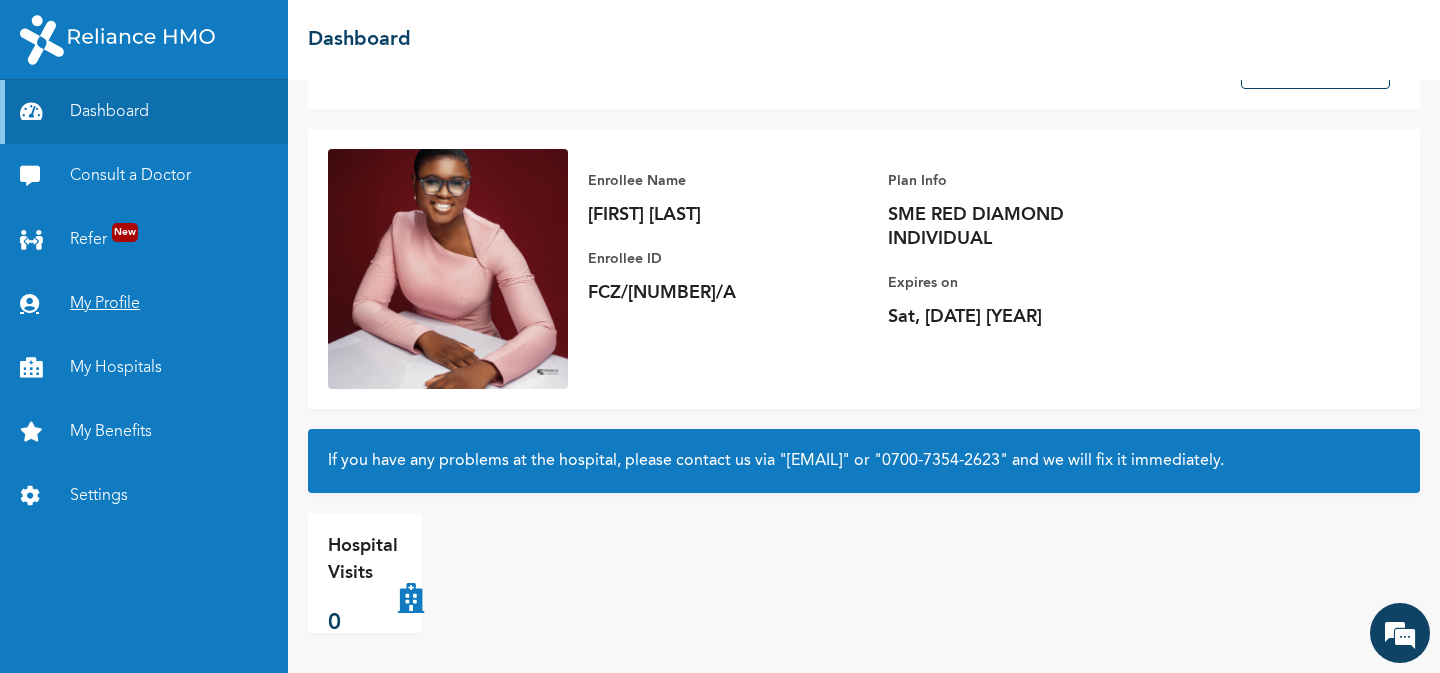 click on "My Profile" at bounding box center (144, 304) 